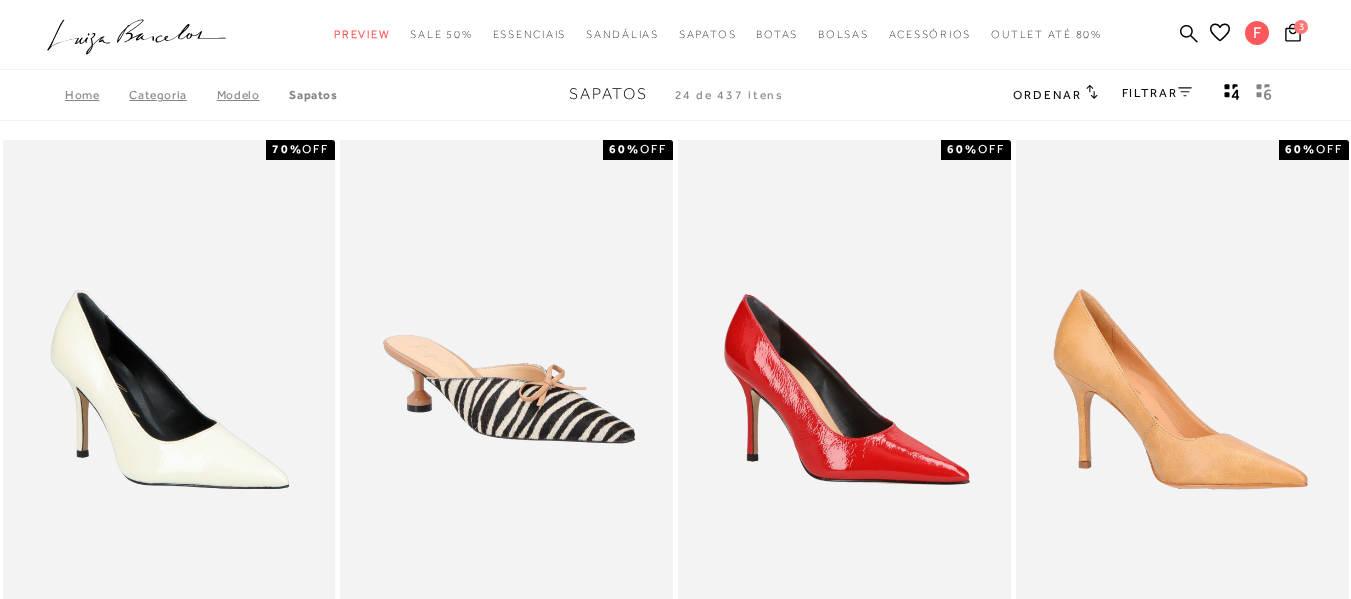 scroll, scrollTop: 100, scrollLeft: 0, axis: vertical 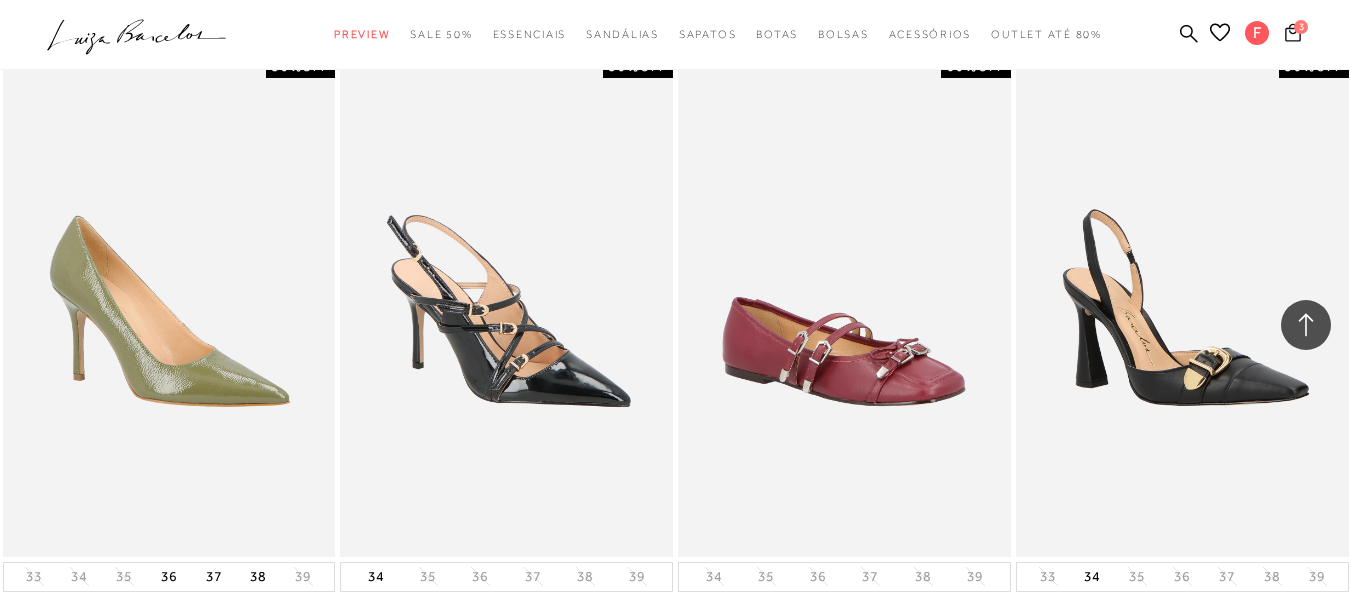 click 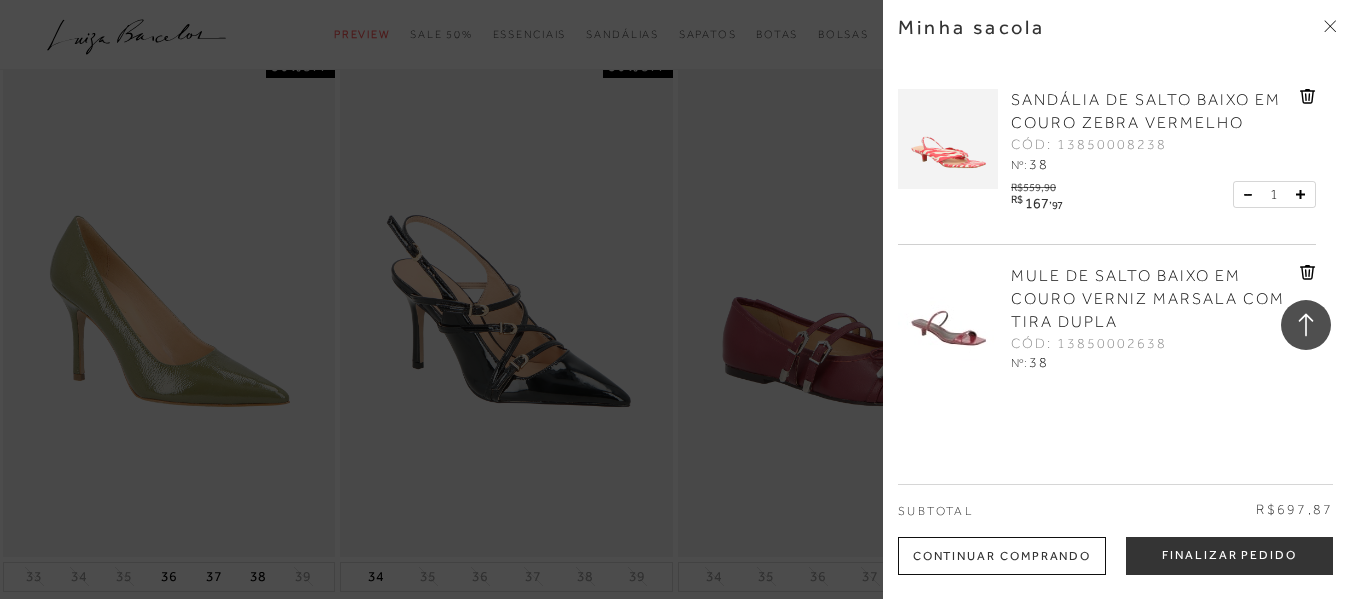 click on "MULE DE SALTO BAIXO EM COURO VERNIZ MARSALA COM TIRA DUPLA" at bounding box center (1153, 299) 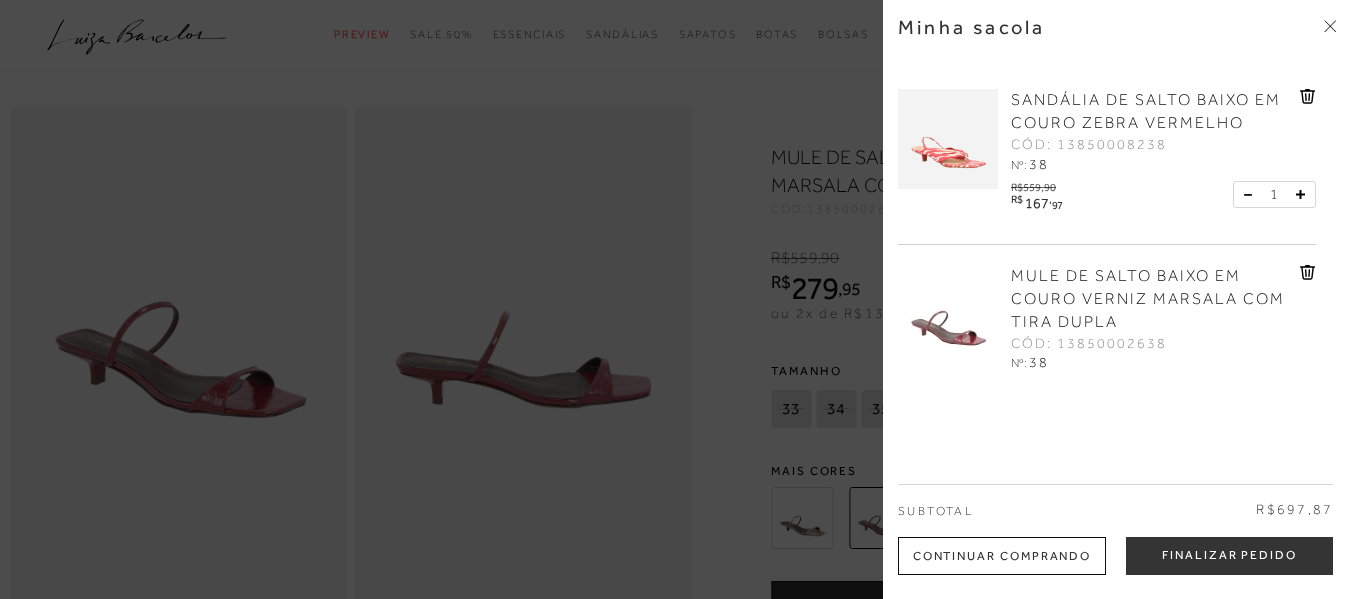 scroll, scrollTop: 0, scrollLeft: 0, axis: both 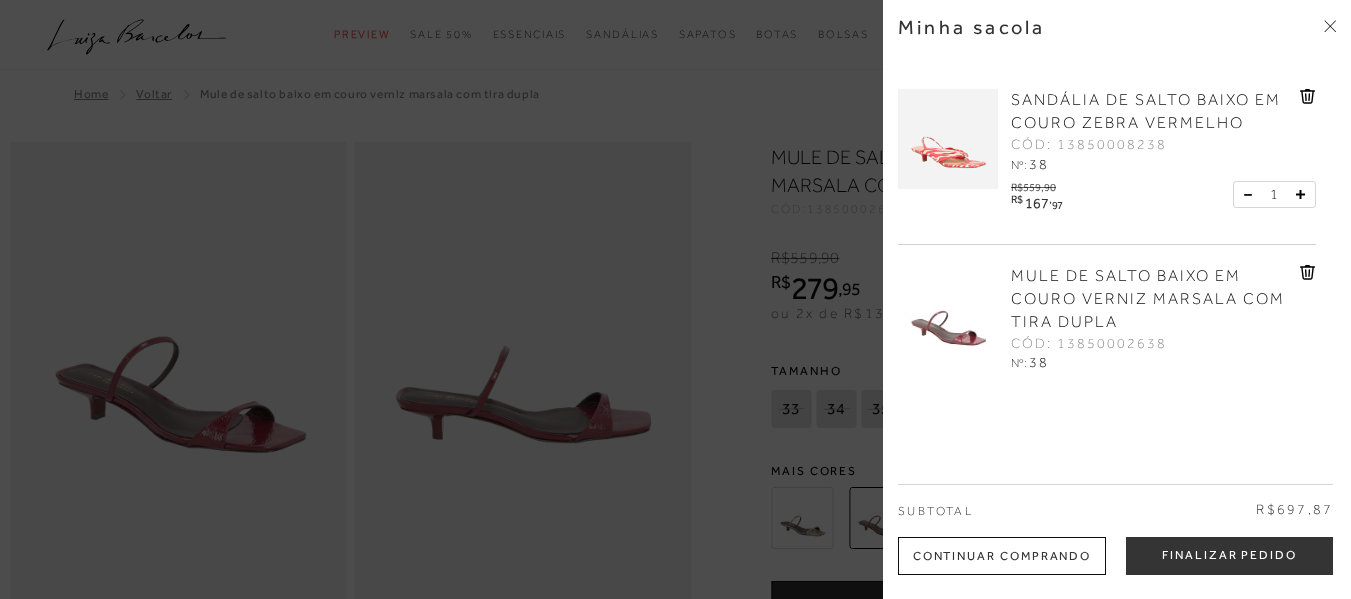 click at bounding box center (675, 299) 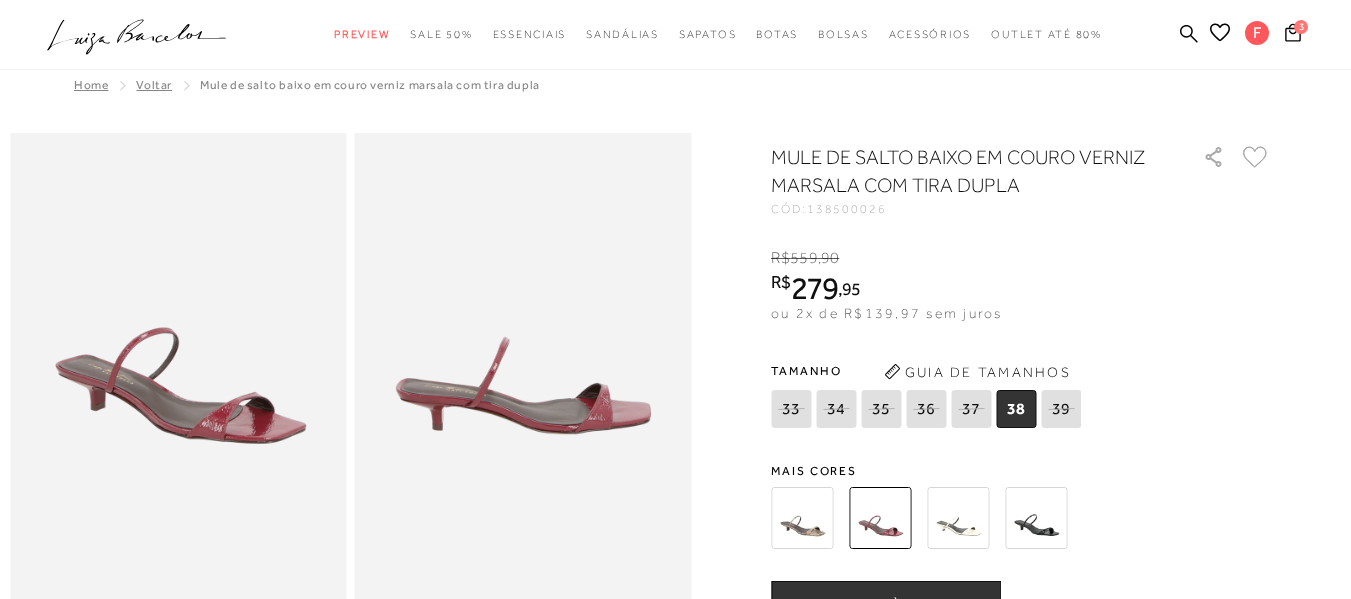 scroll, scrollTop: 0, scrollLeft: 0, axis: both 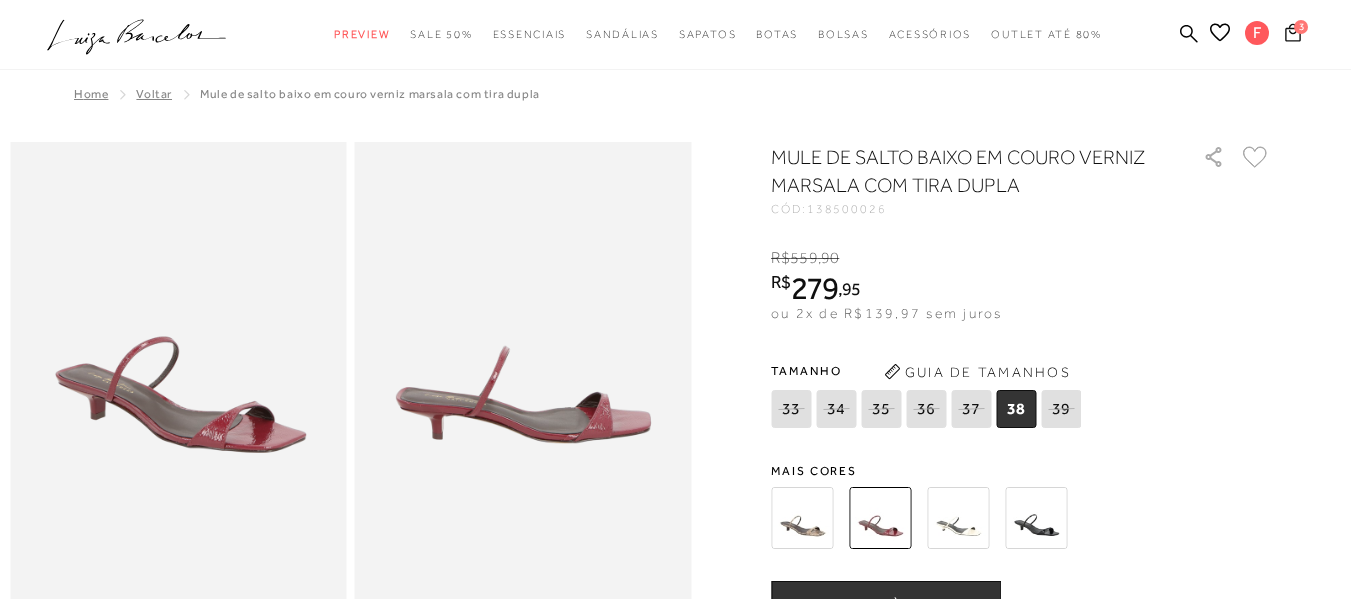 click 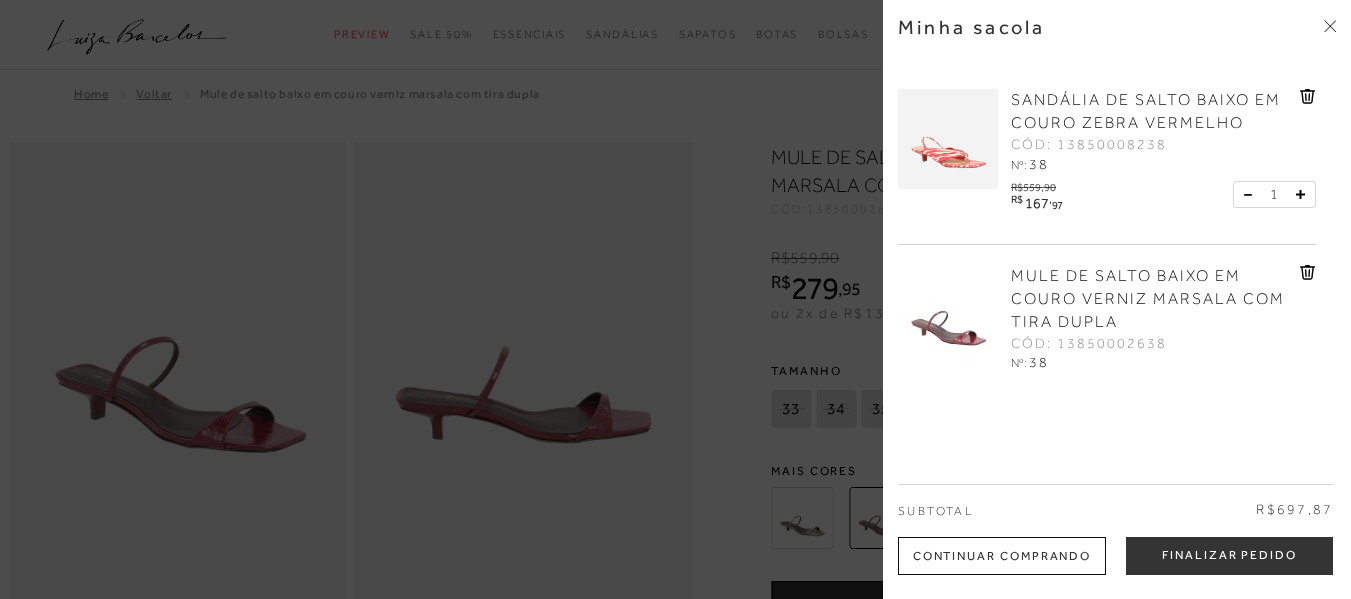 click 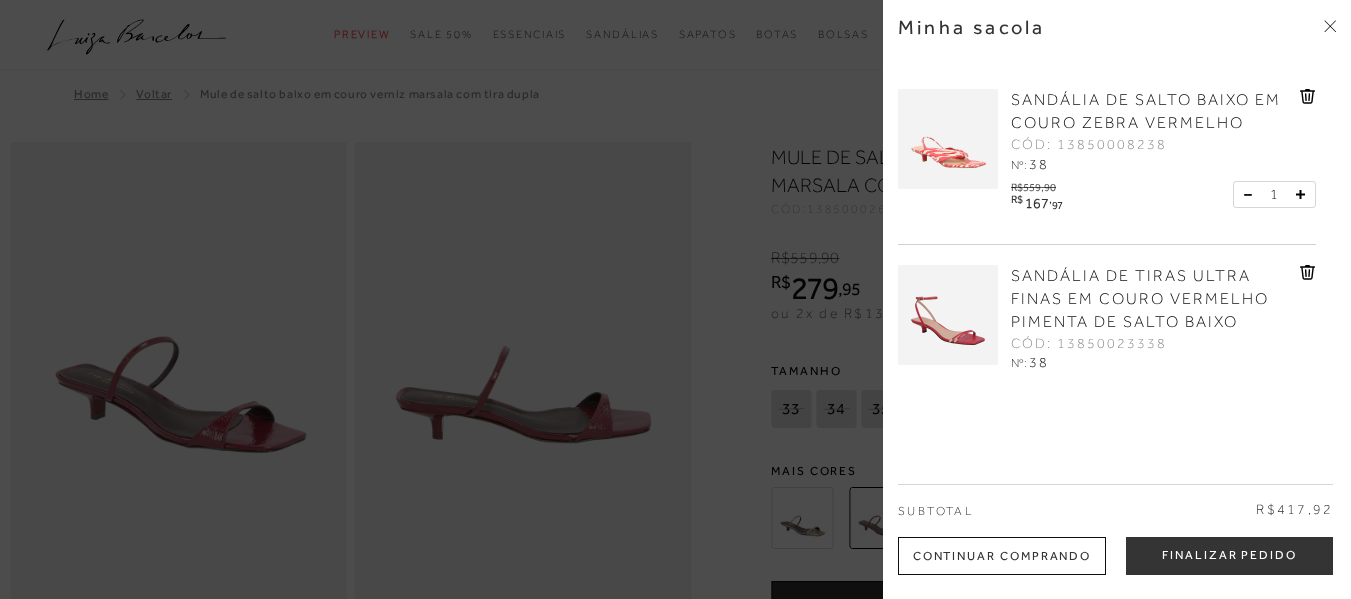 scroll, scrollTop: 64, scrollLeft: 0, axis: vertical 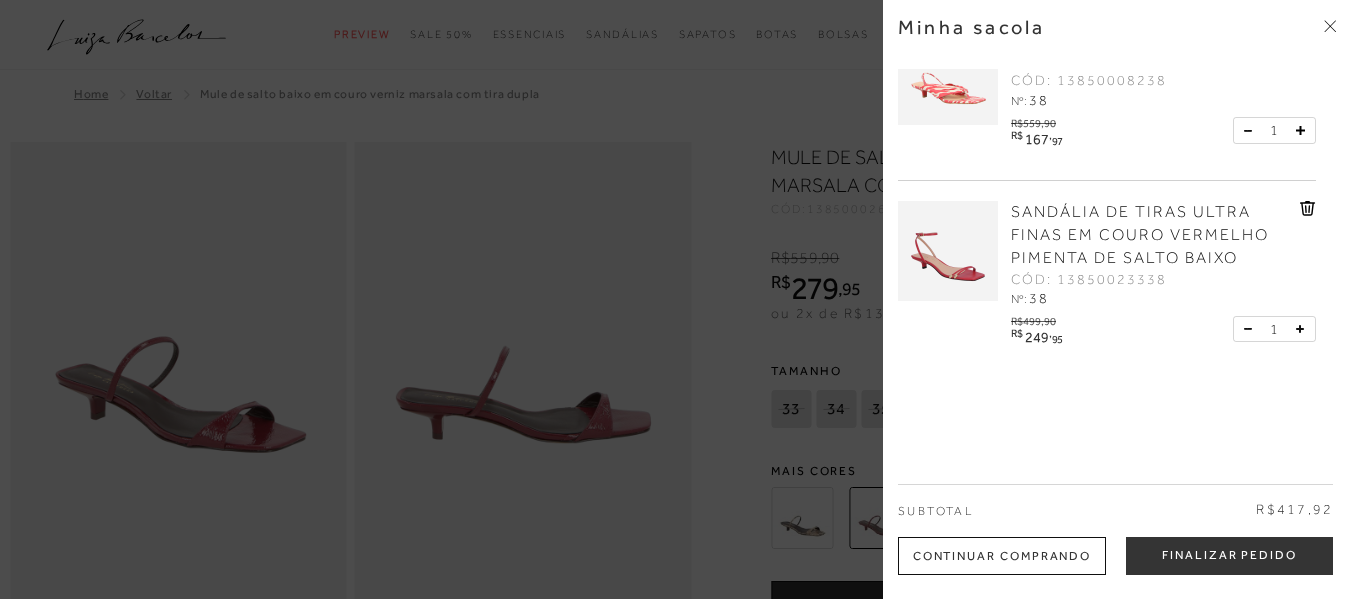 click at bounding box center [948, 75] 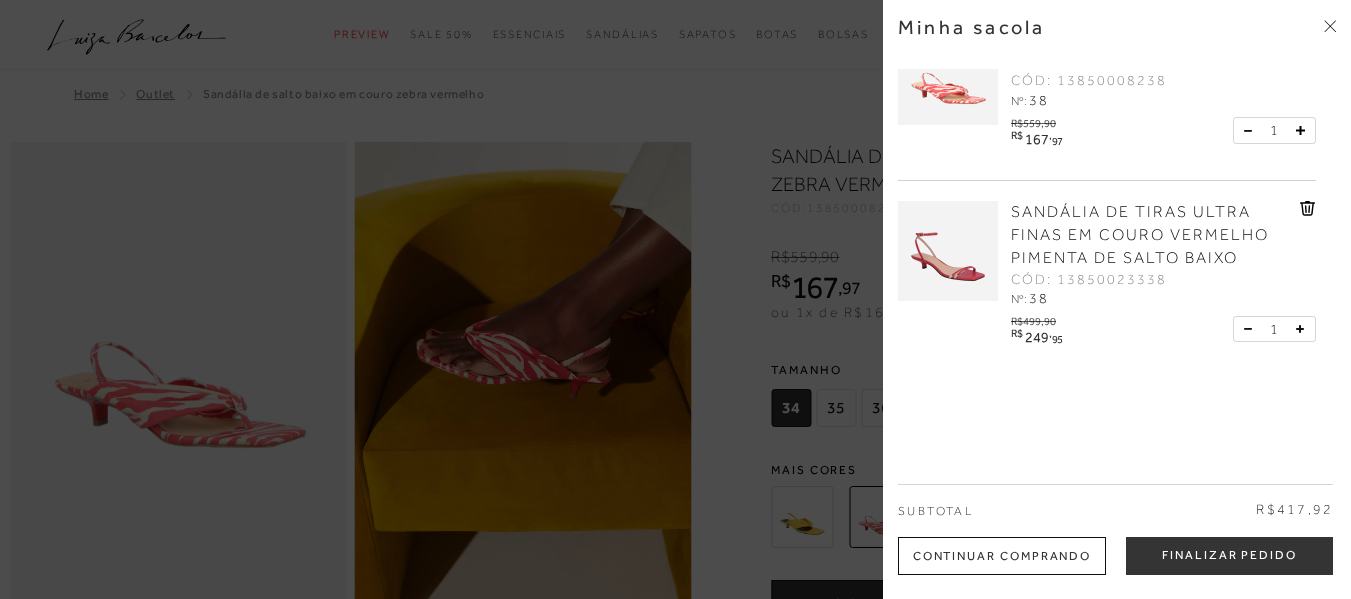 click at bounding box center [675, 299] 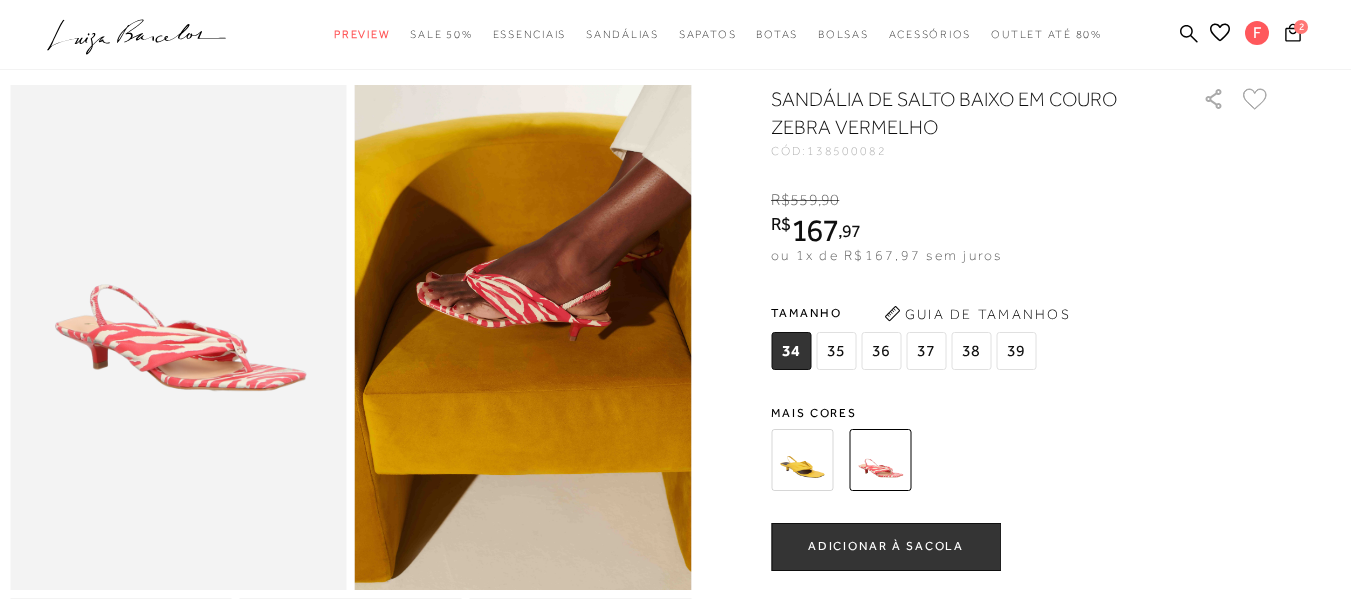 scroll, scrollTop: 0, scrollLeft: 0, axis: both 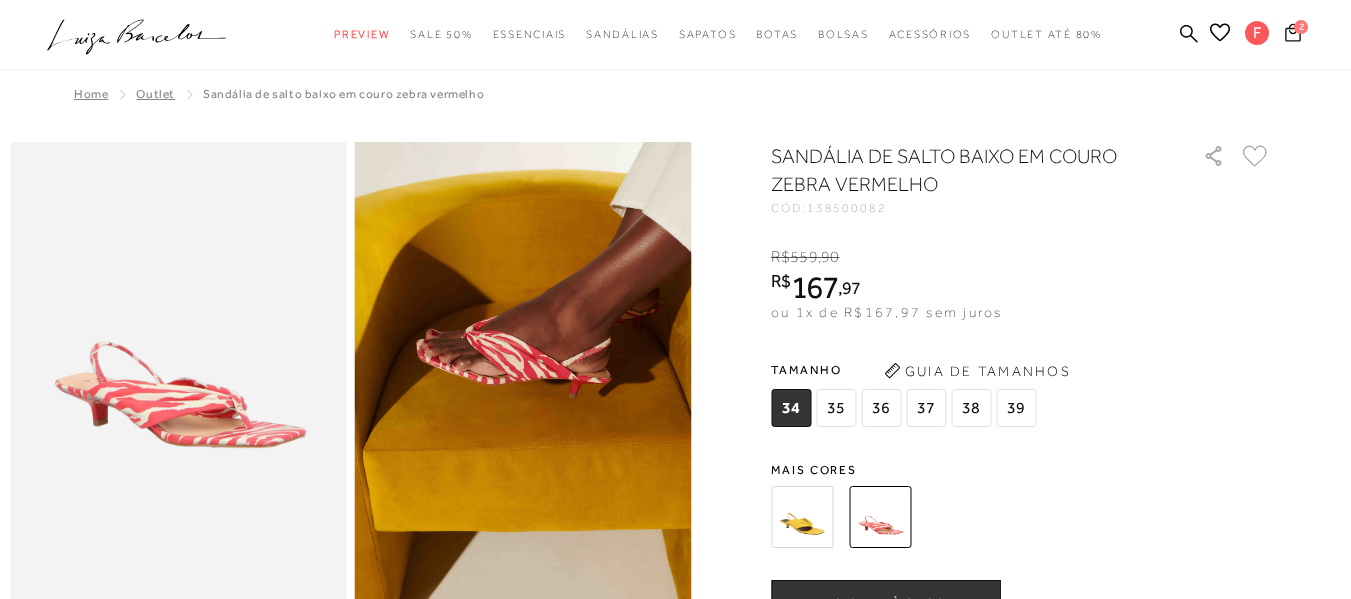 click on "2" at bounding box center (1301, 27) 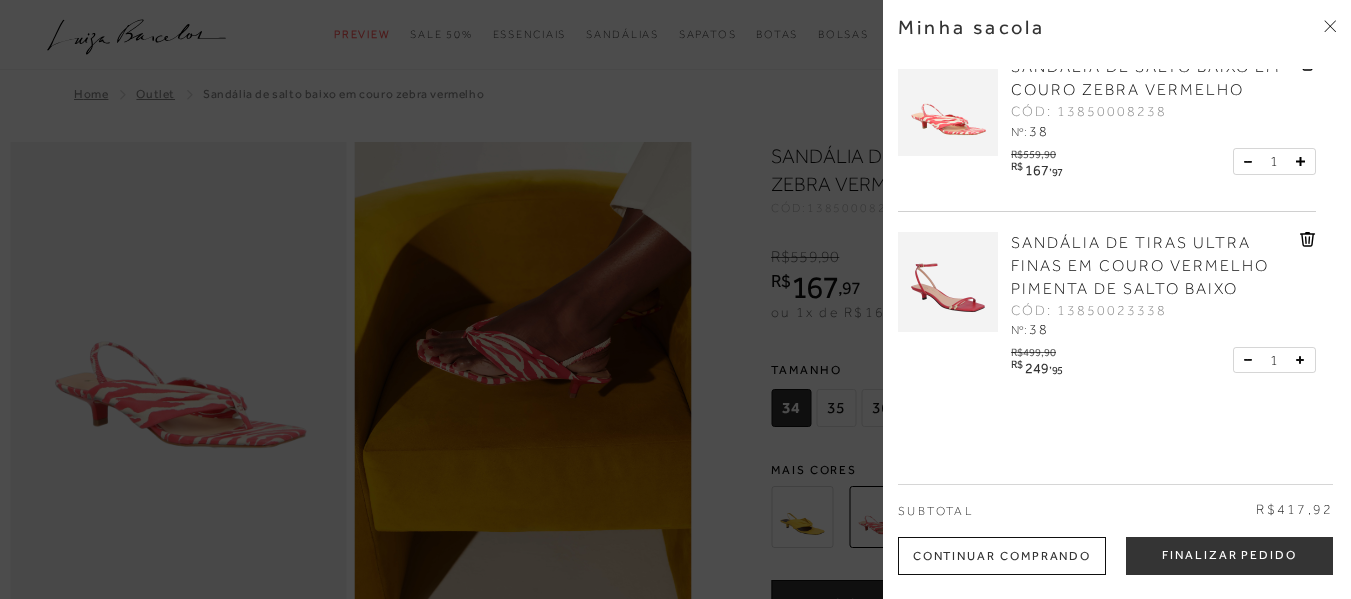 scroll, scrollTop: 64, scrollLeft: 0, axis: vertical 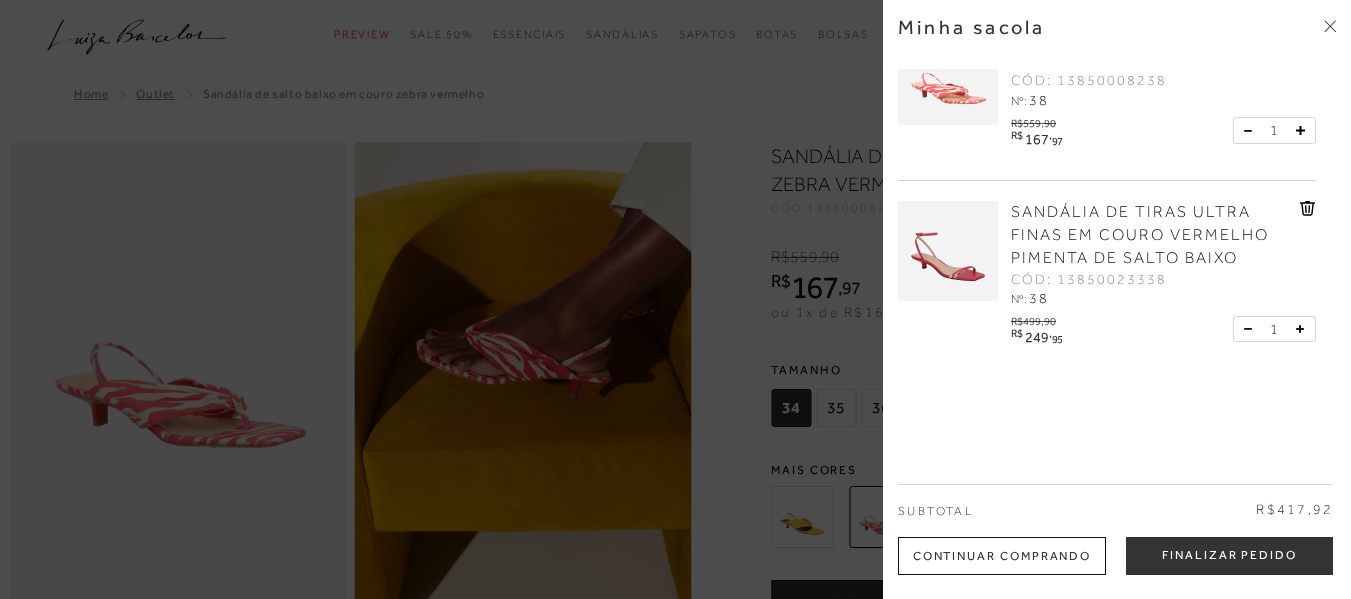 click 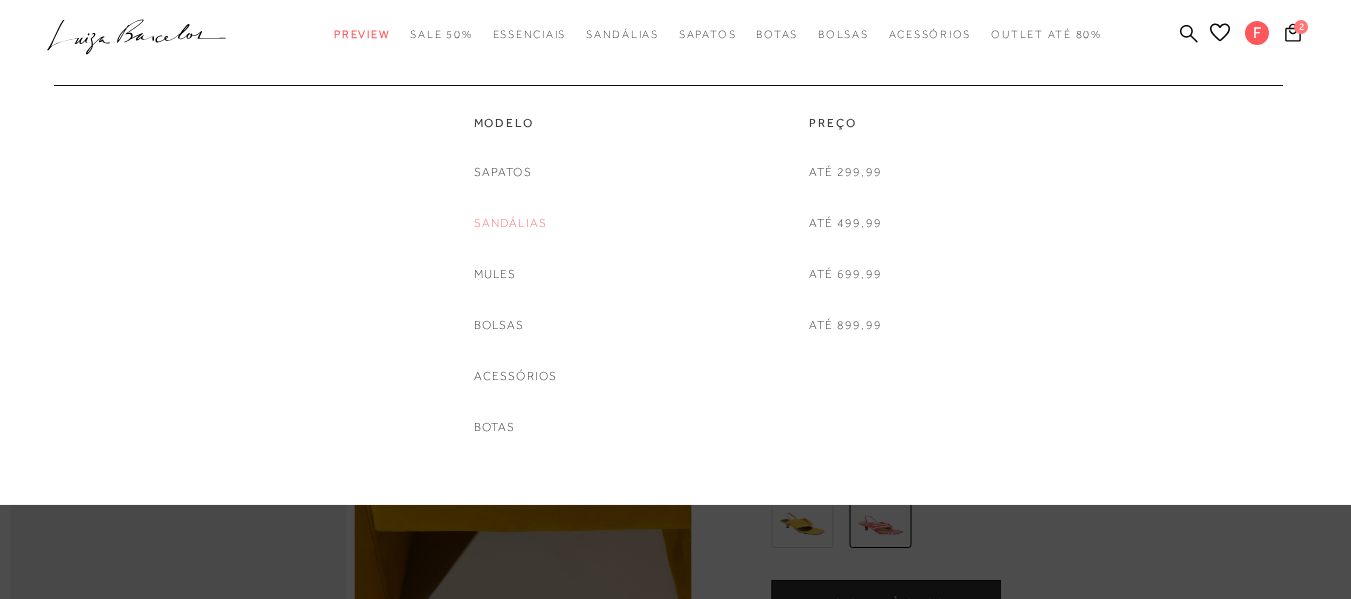 click on "Sandálias" at bounding box center (511, 223) 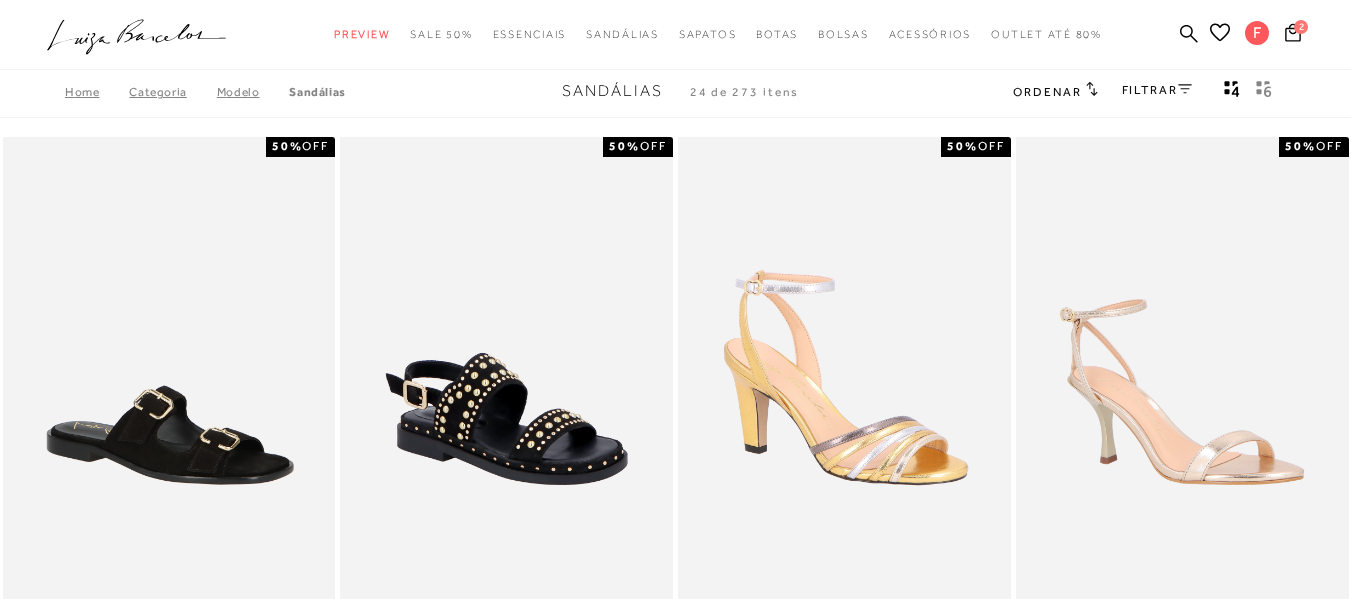 scroll, scrollTop: 0, scrollLeft: 0, axis: both 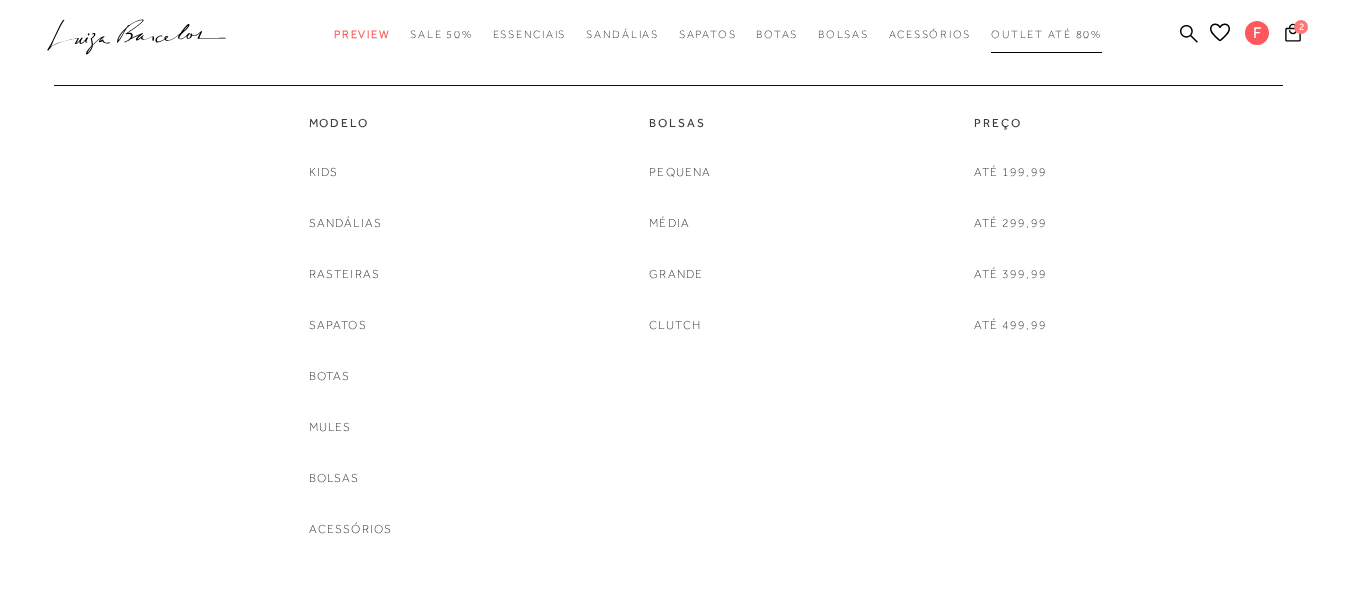 click on "Outlet até 80%" at bounding box center (1046, 34) 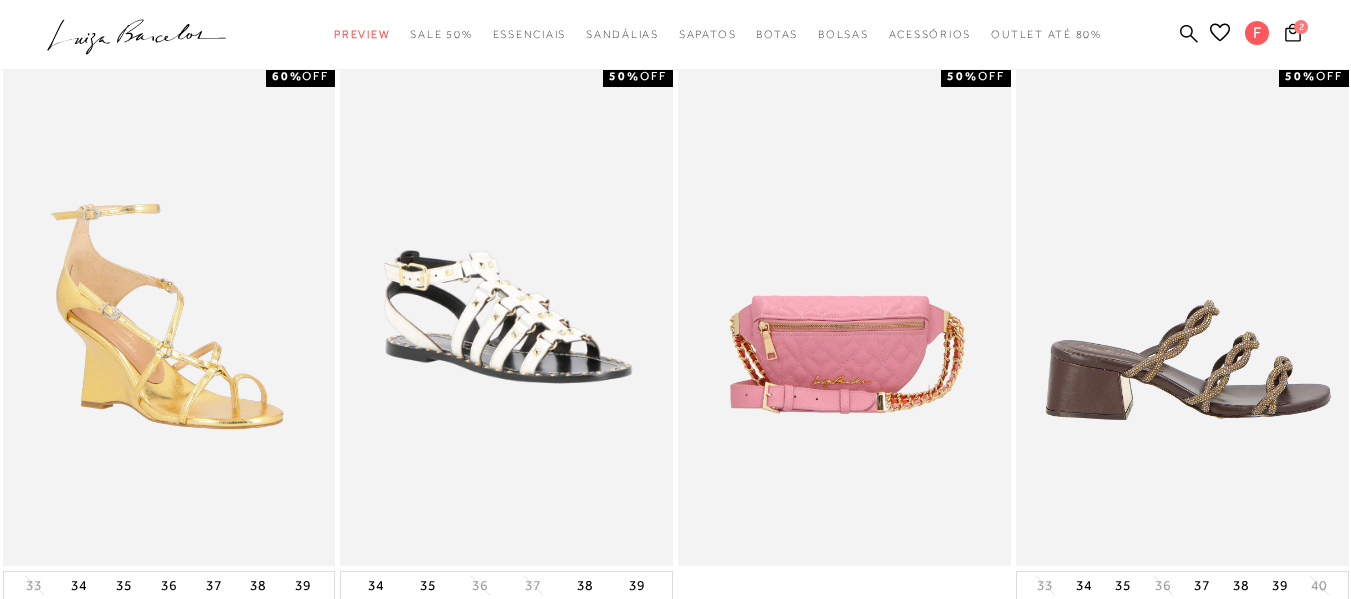 scroll, scrollTop: 0, scrollLeft: 0, axis: both 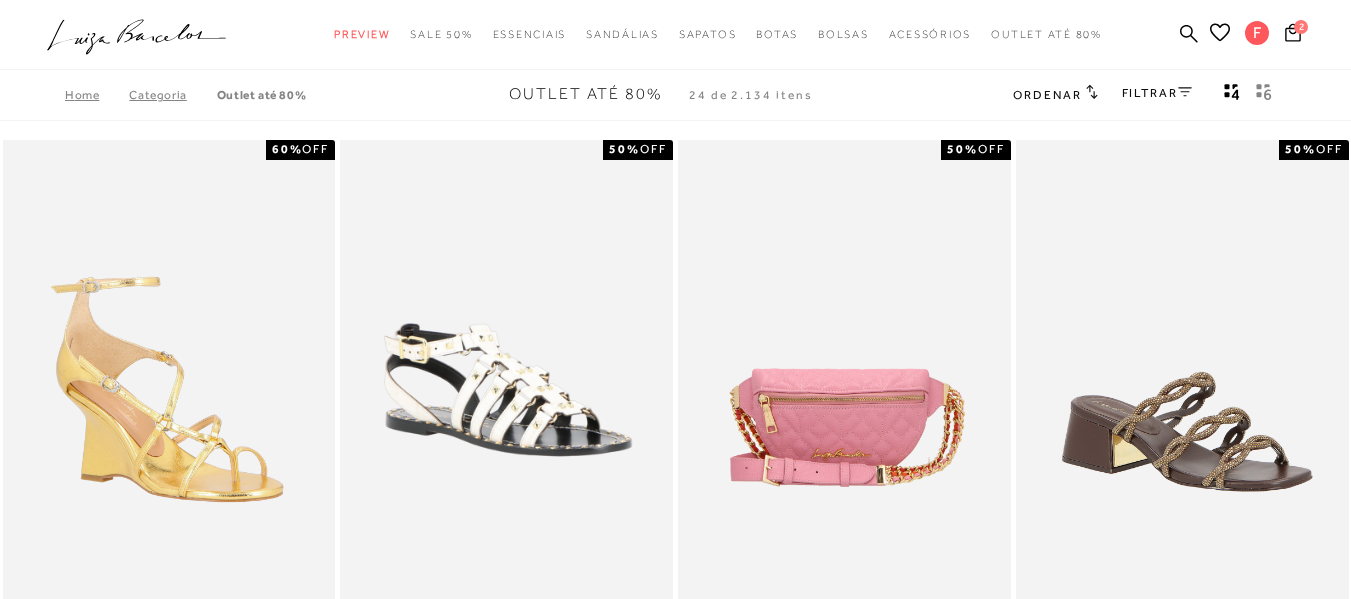 click on "FILTRAR" at bounding box center [1157, 93] 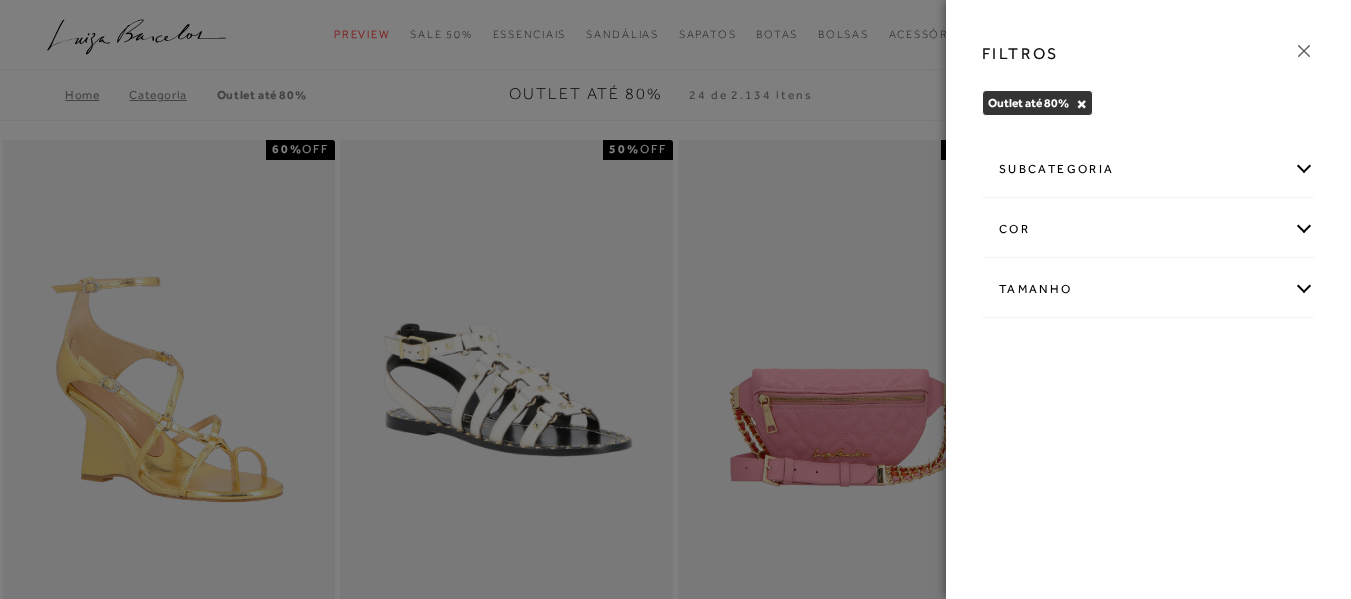 click on "cor" at bounding box center (1148, 229) 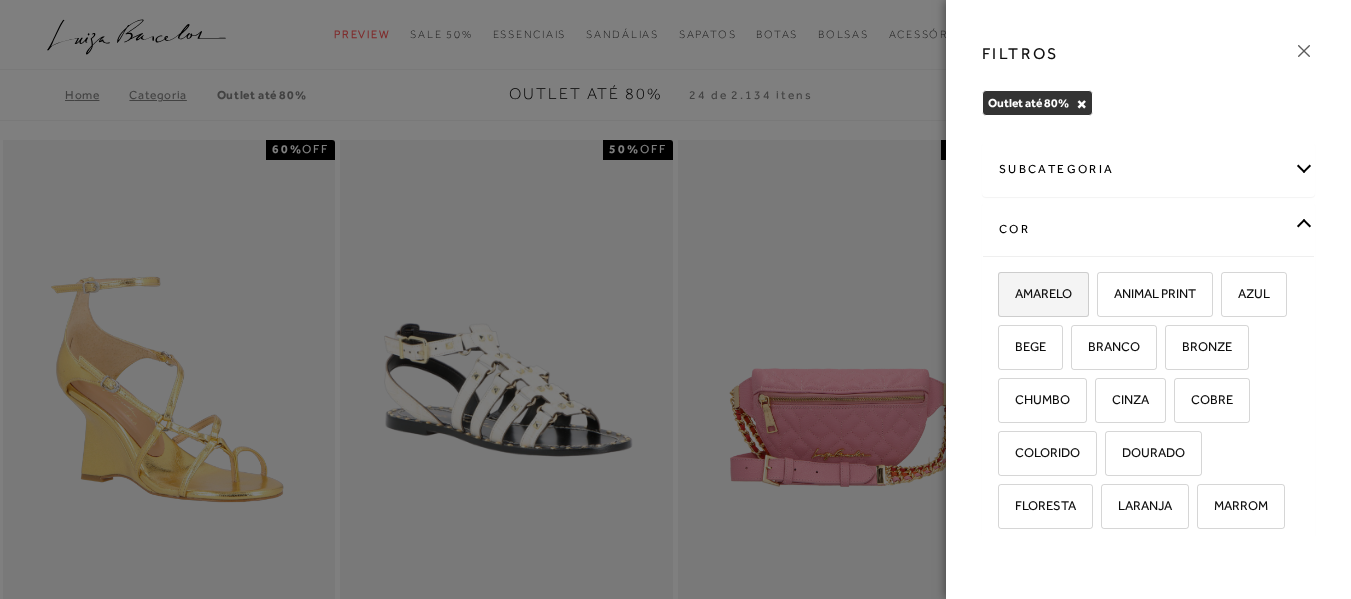 click on "AMARELO" at bounding box center (1036, 293) 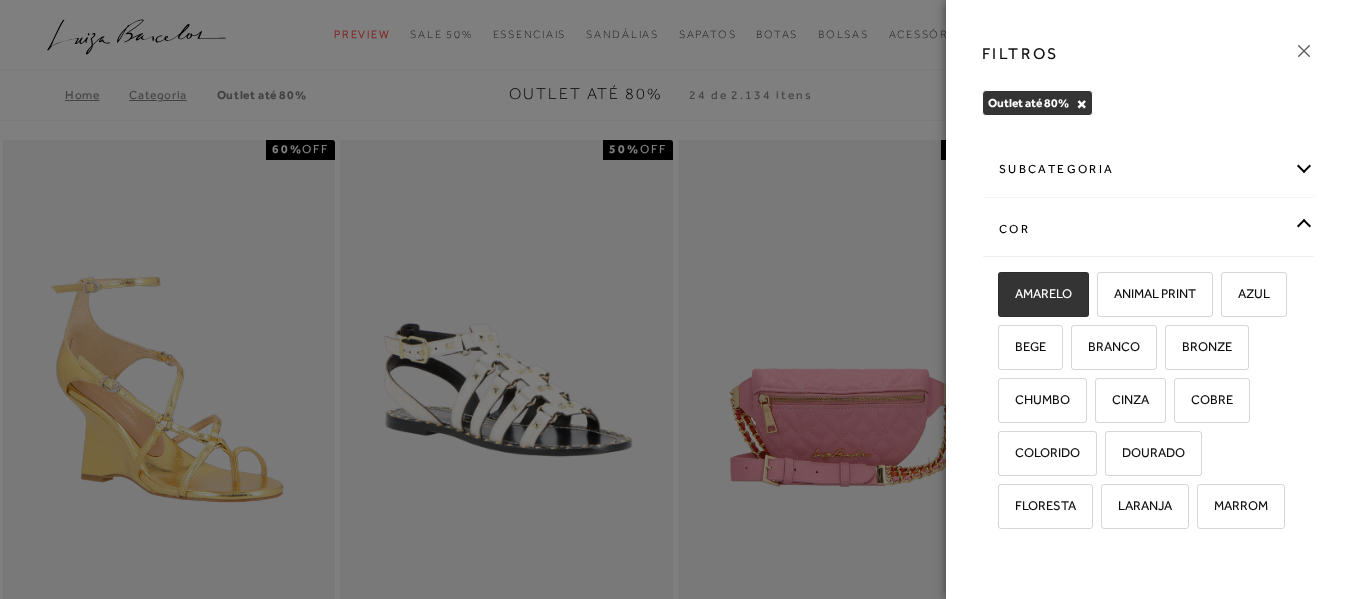 checkbox on "true" 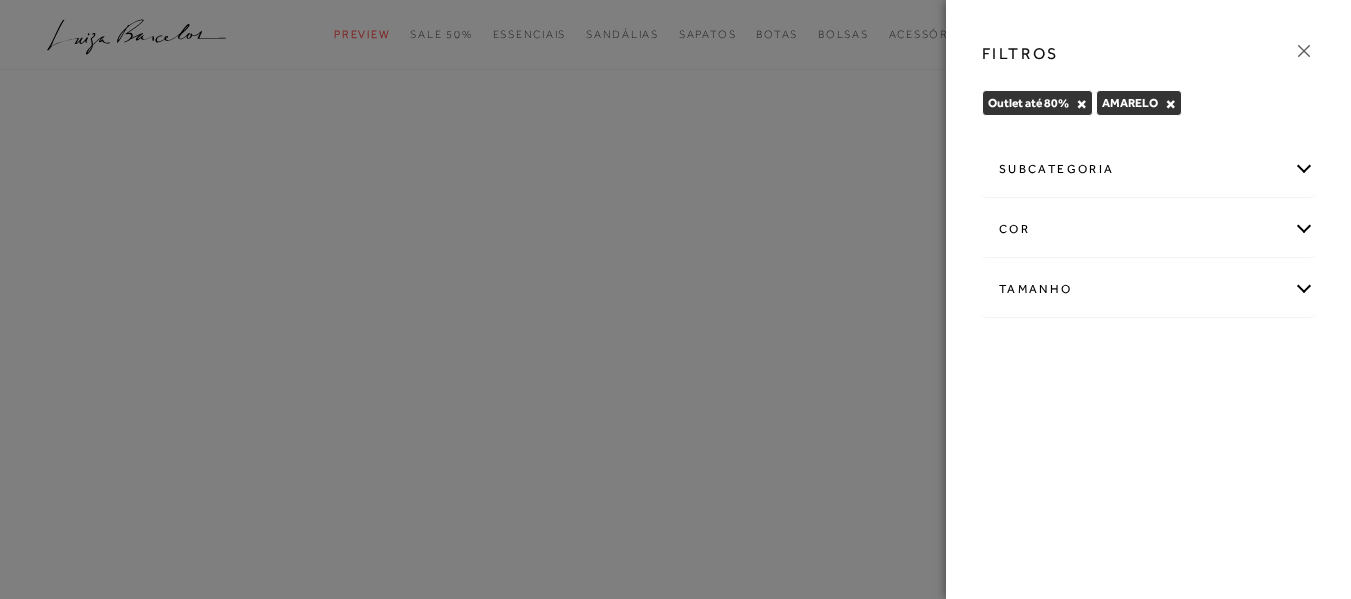 click 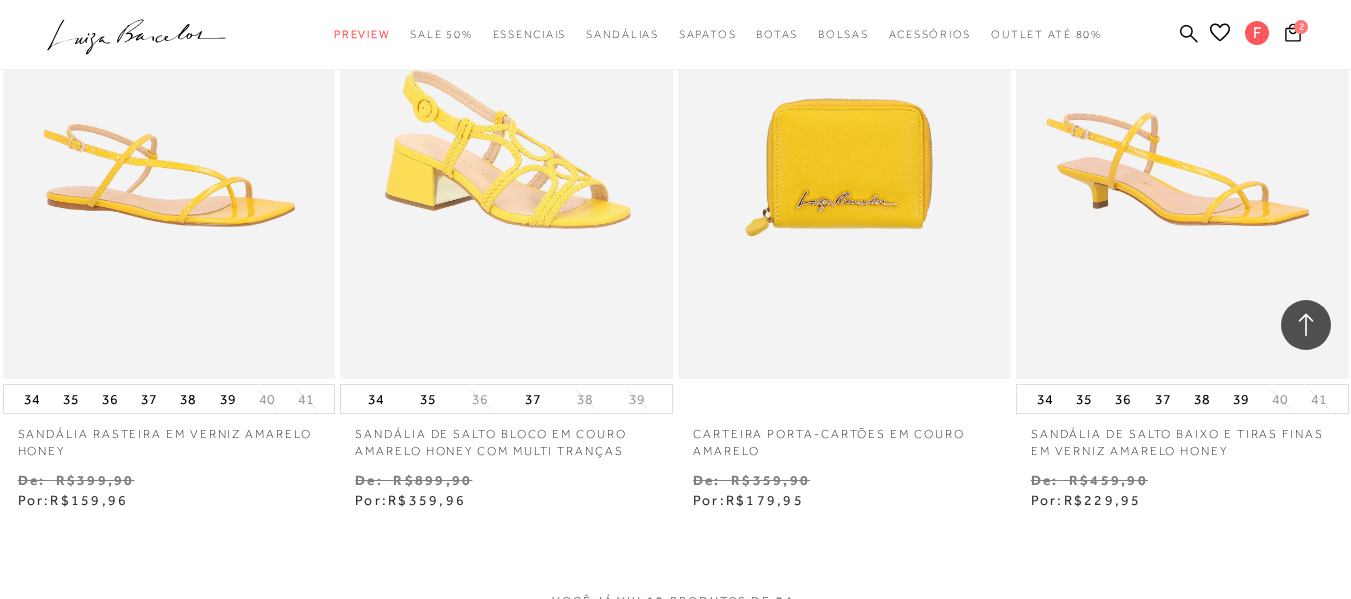 scroll, scrollTop: 2100, scrollLeft: 0, axis: vertical 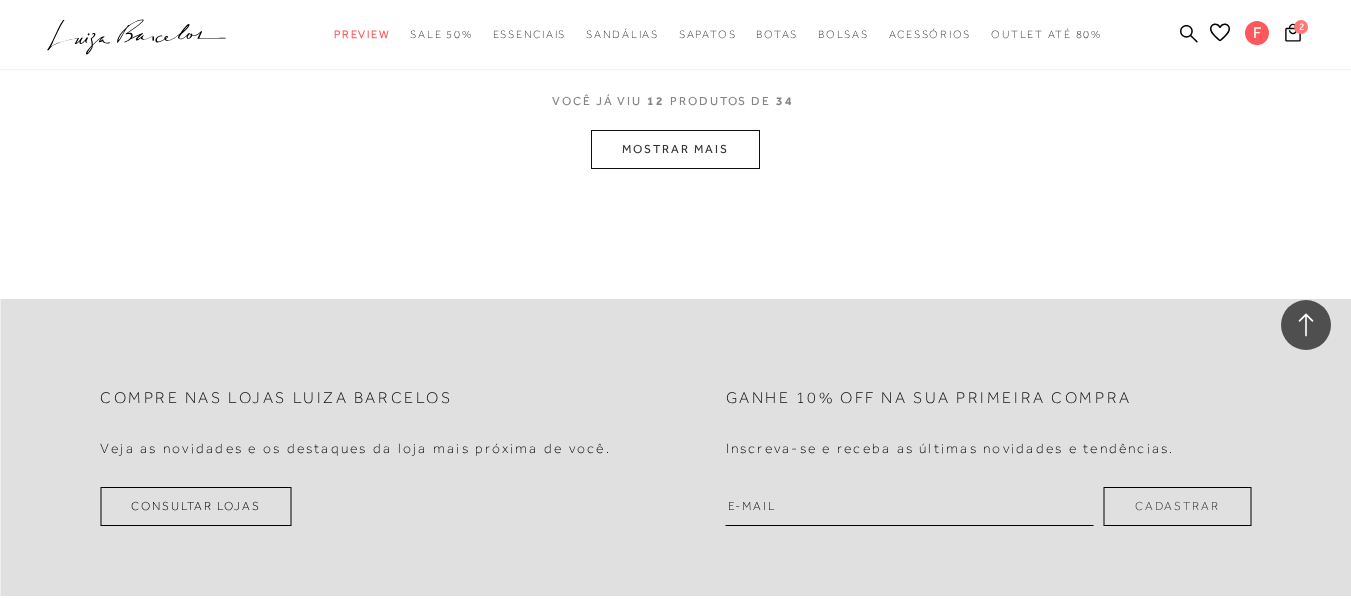 click on "MOSTRAR MAIS" at bounding box center [675, 149] 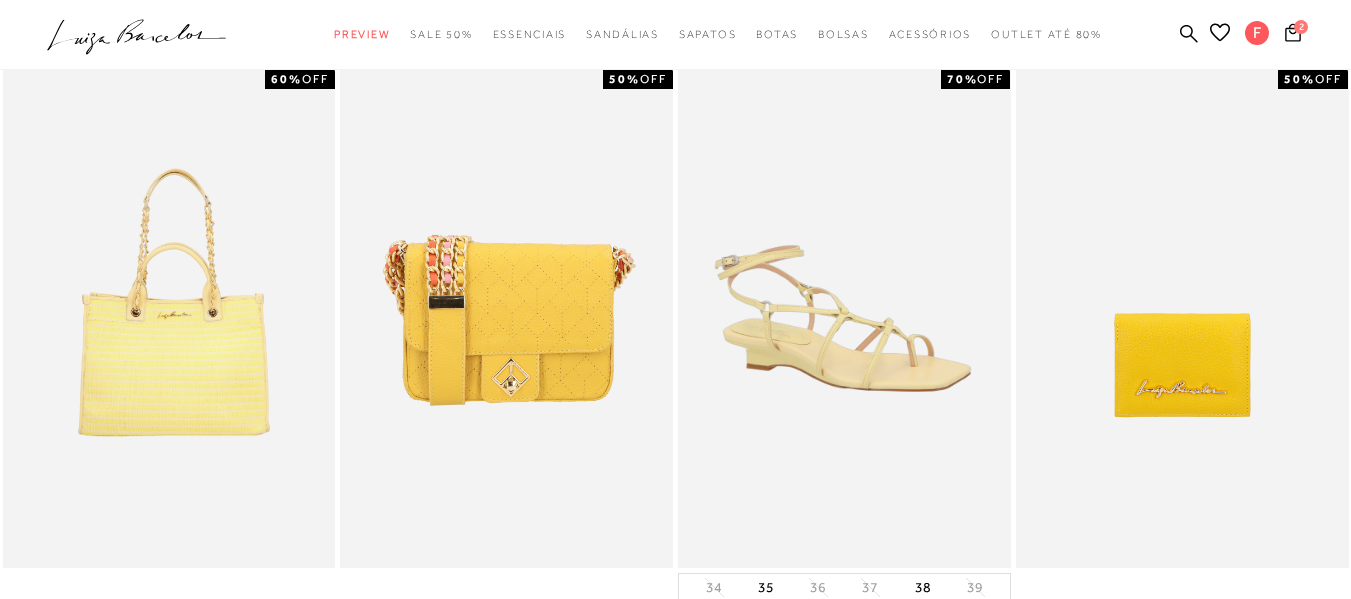 scroll, scrollTop: 100, scrollLeft: 0, axis: vertical 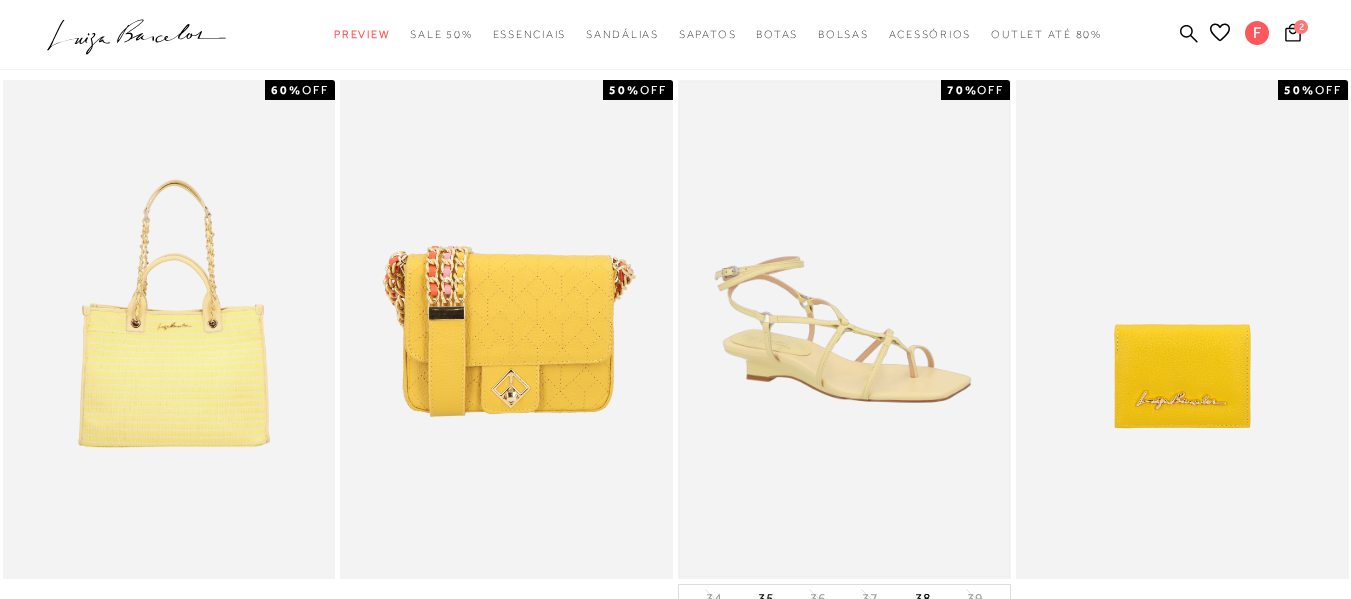 click at bounding box center [844, 329] 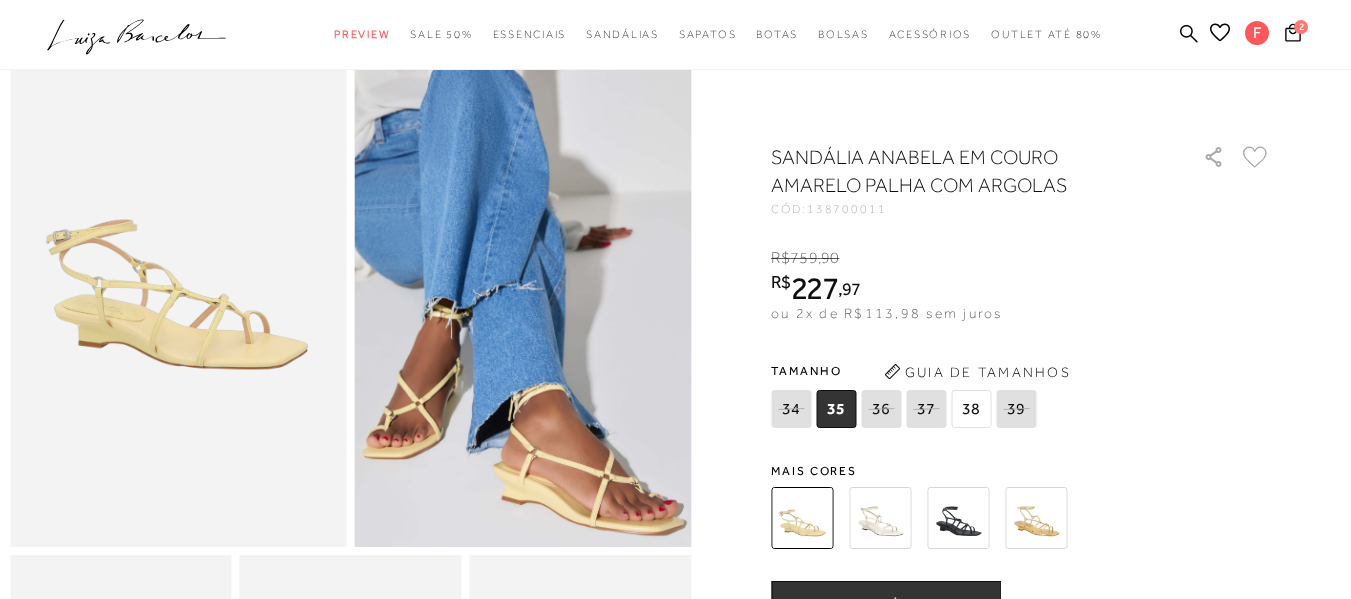 scroll, scrollTop: 0, scrollLeft: 0, axis: both 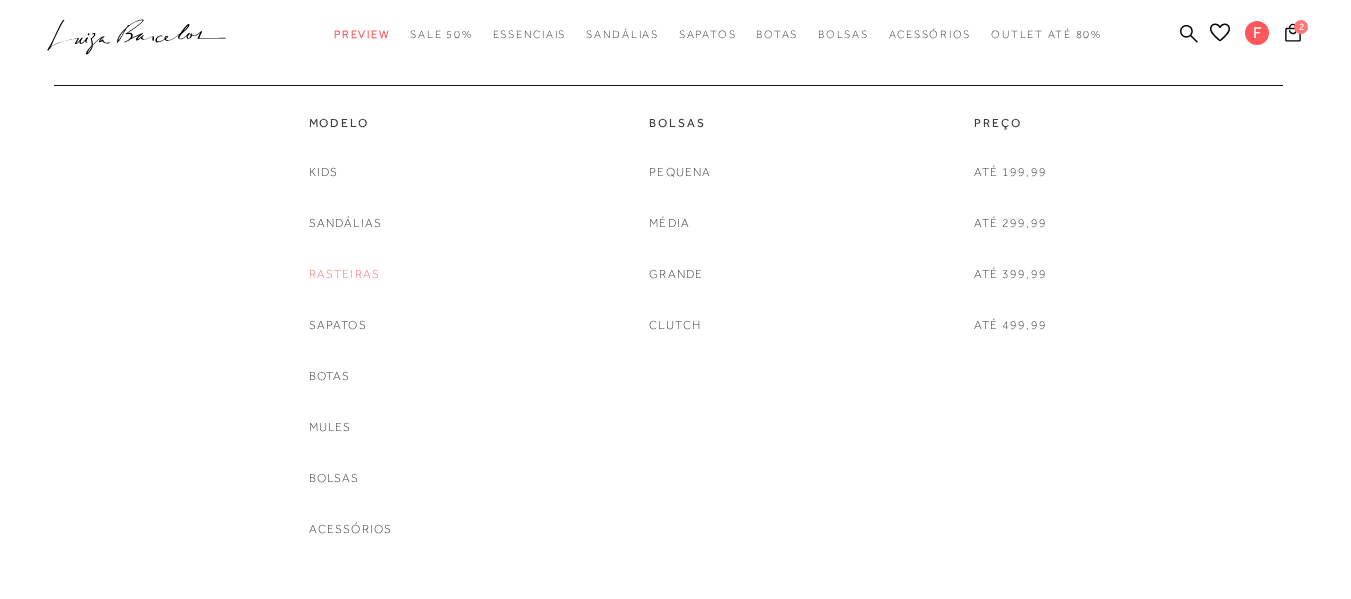 click on "Rasteiras" at bounding box center (345, 274) 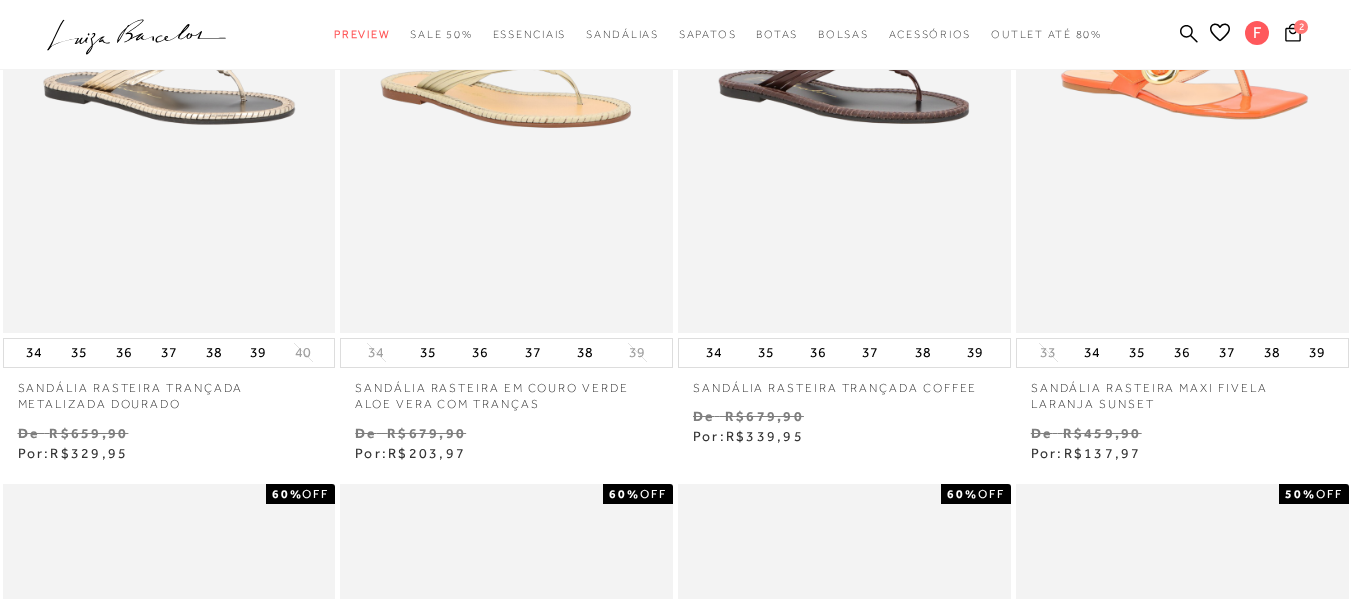 scroll, scrollTop: 576, scrollLeft: 0, axis: vertical 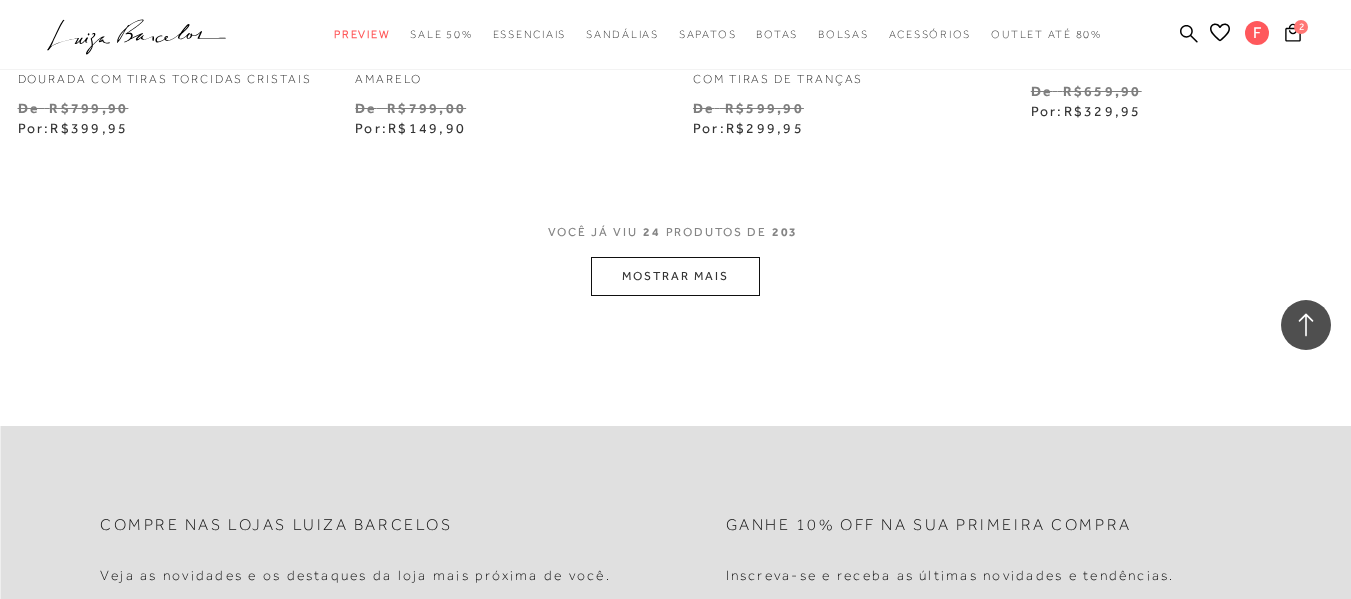 click on "MOSTRAR MAIS" at bounding box center [675, 276] 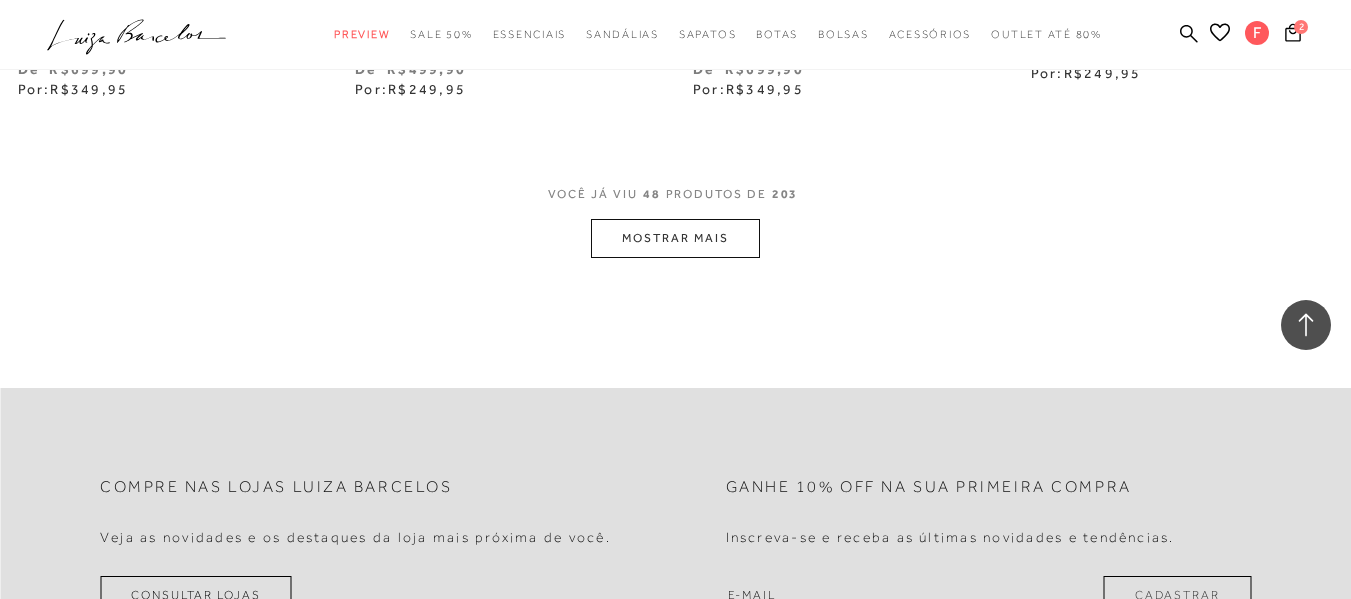 scroll, scrollTop: 7900, scrollLeft: 0, axis: vertical 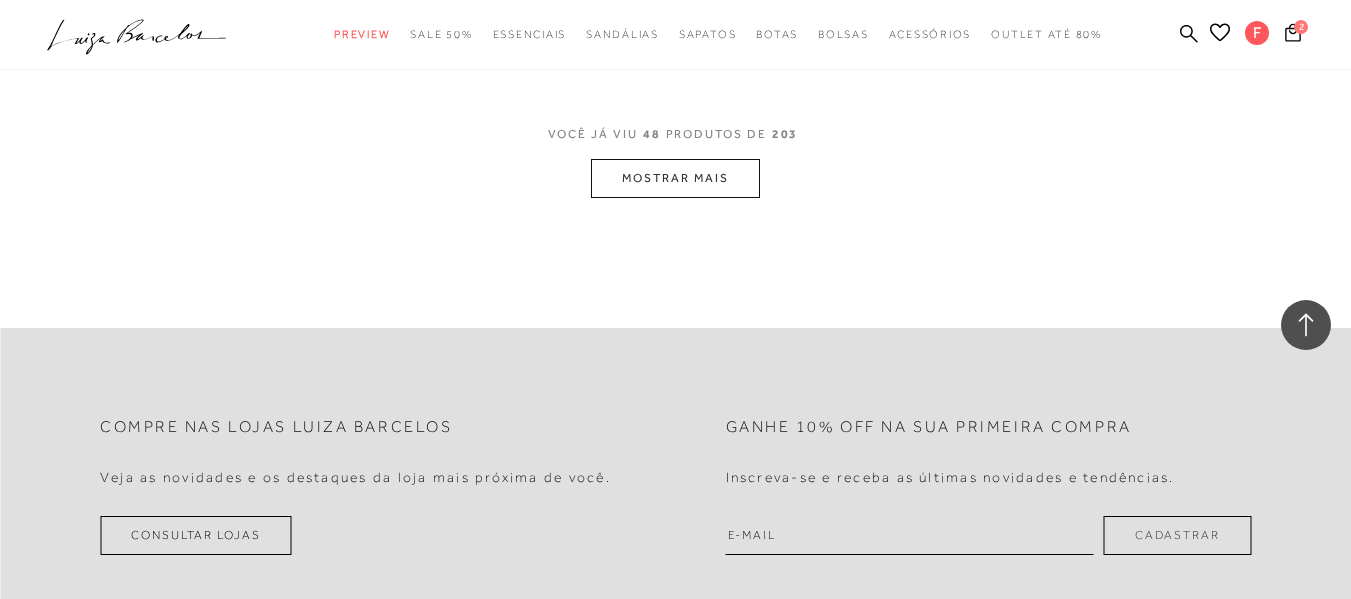 click on "MOSTRAR MAIS" at bounding box center (675, 178) 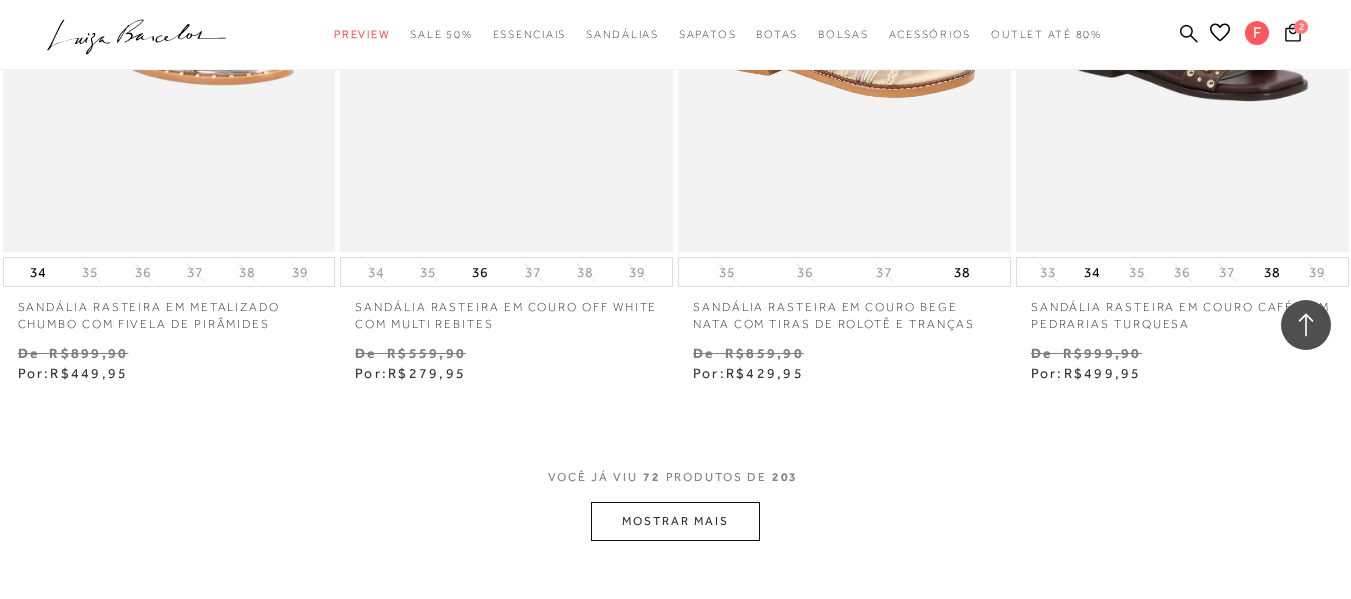 scroll, scrollTop: 11700, scrollLeft: 0, axis: vertical 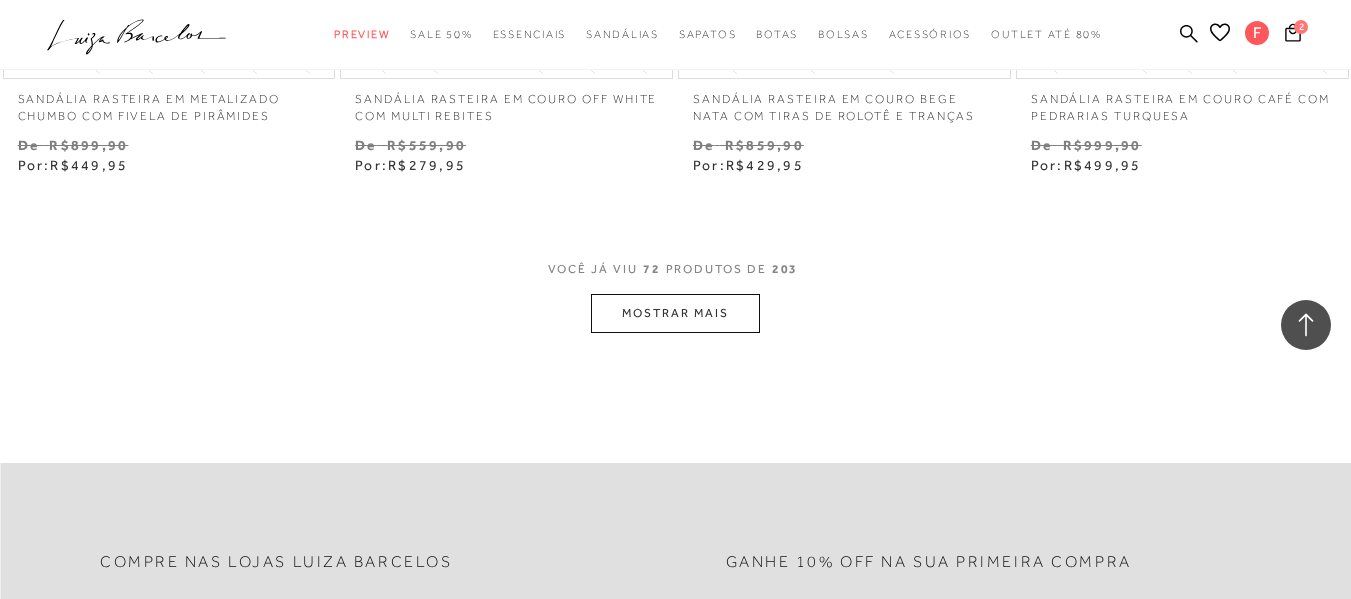 click on "MOSTRAR MAIS" at bounding box center (675, 313) 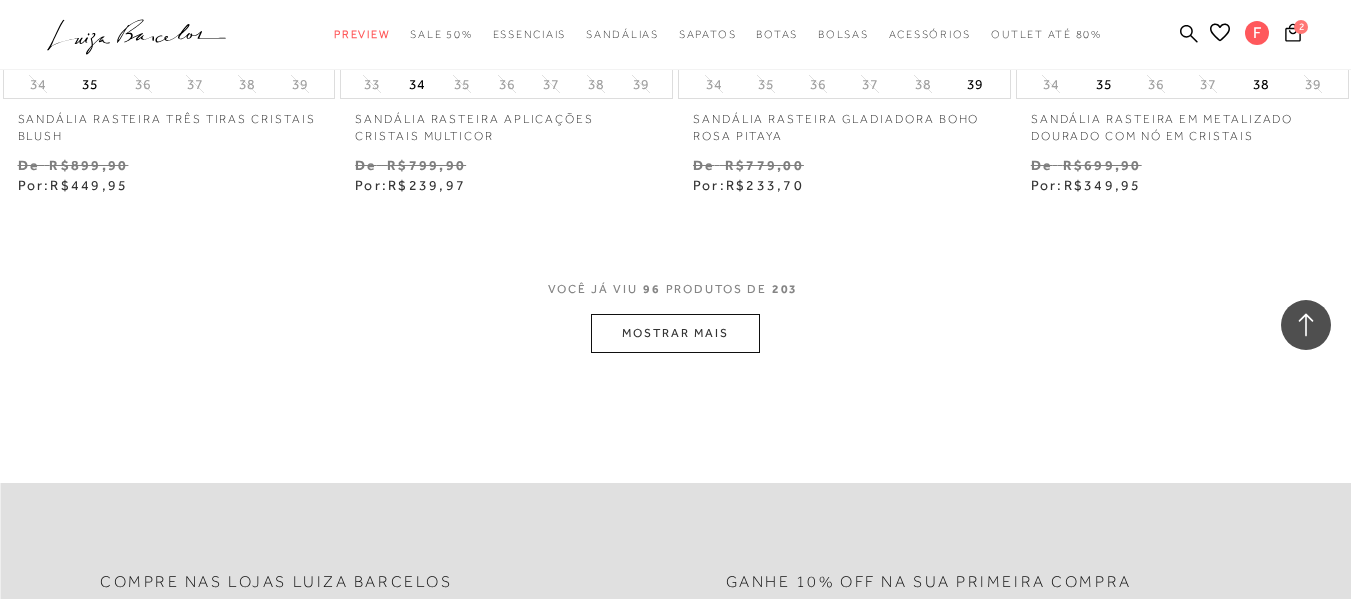 scroll, scrollTop: 15600, scrollLeft: 0, axis: vertical 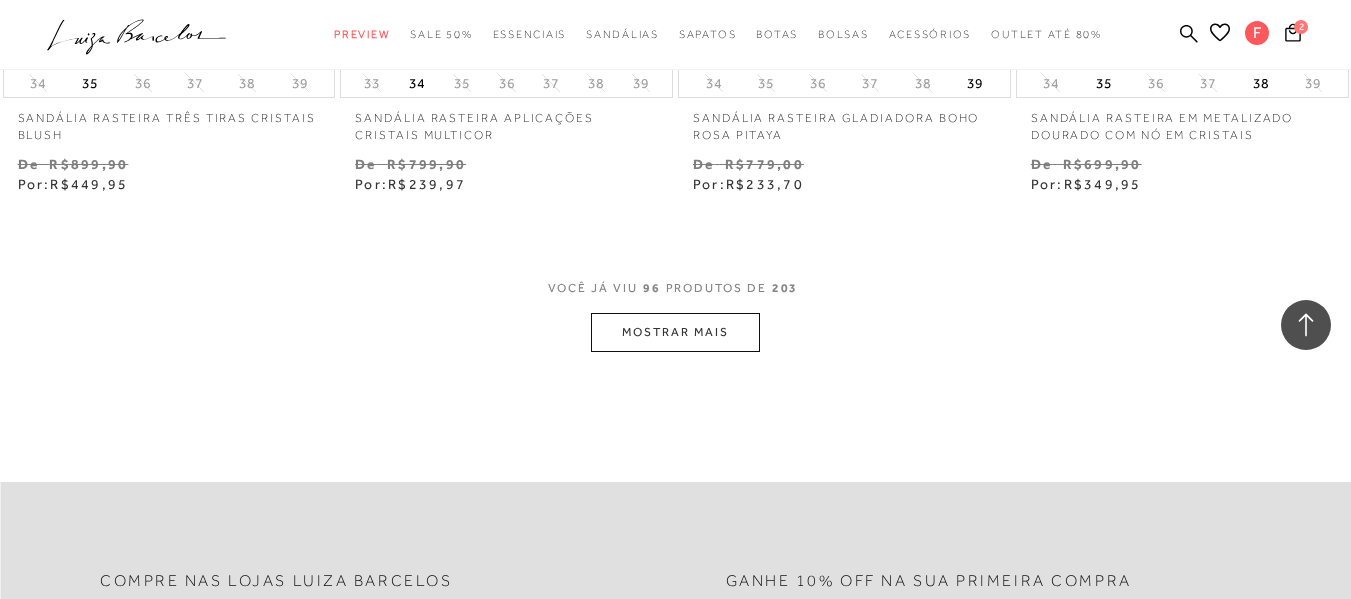 click on "MOSTRAR MAIS" at bounding box center [675, 332] 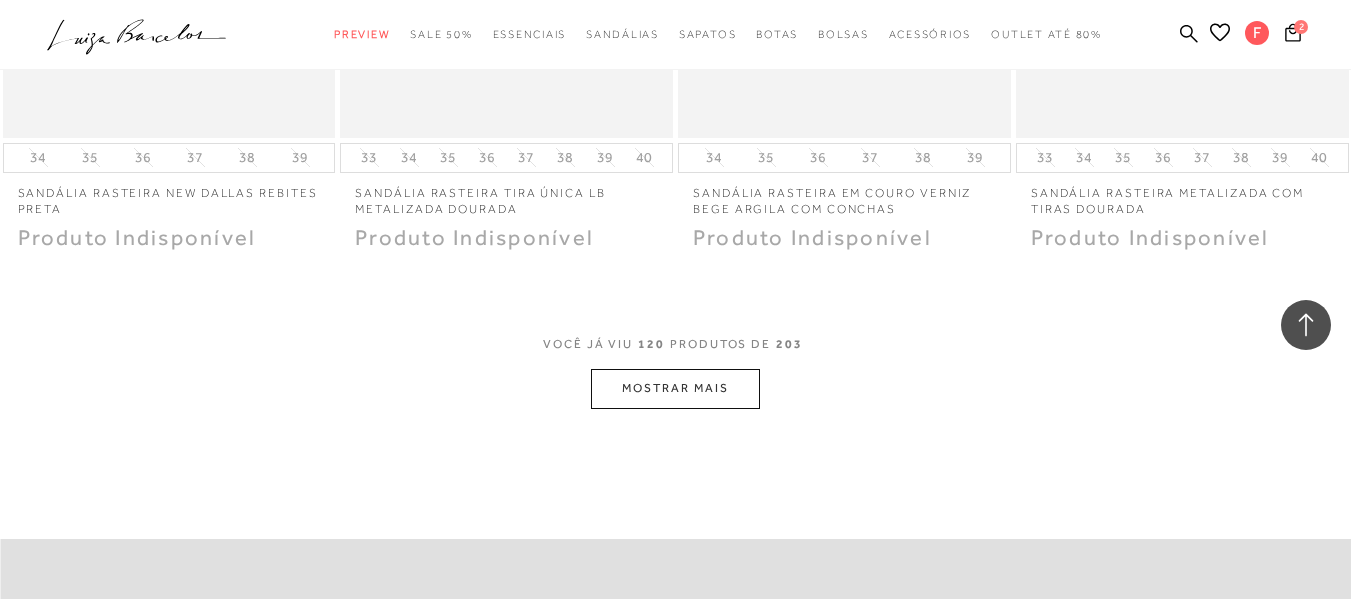 scroll, scrollTop: 19600, scrollLeft: 0, axis: vertical 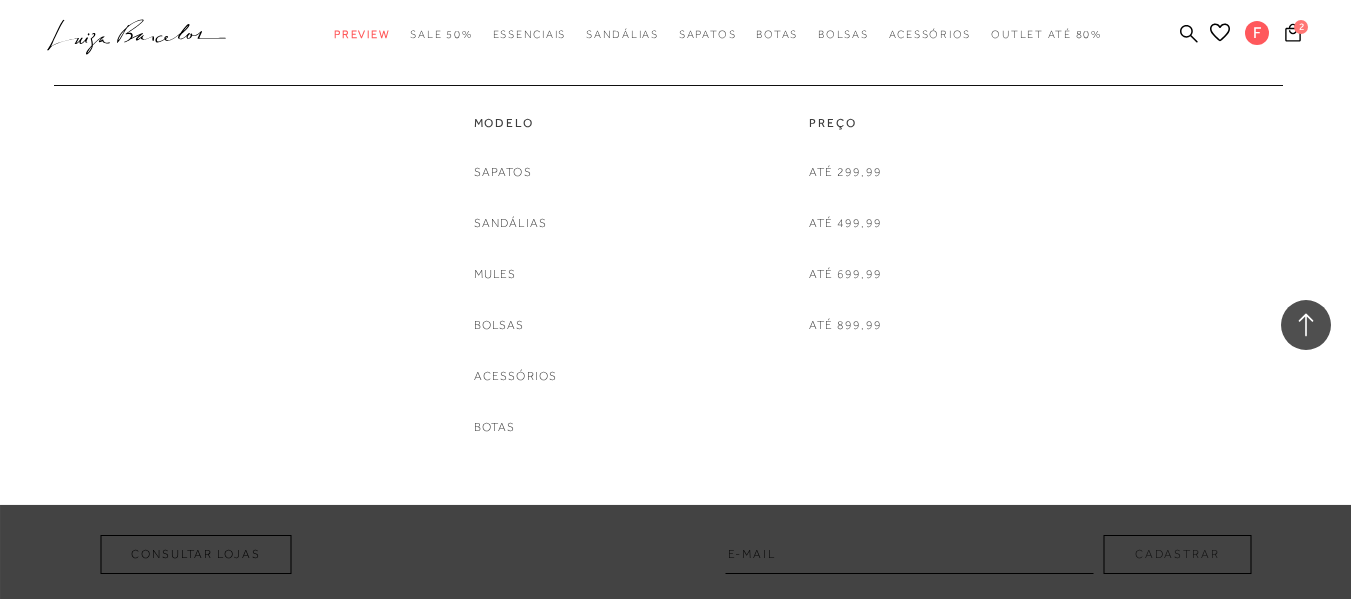 click on "Mules" at bounding box center [495, 274] 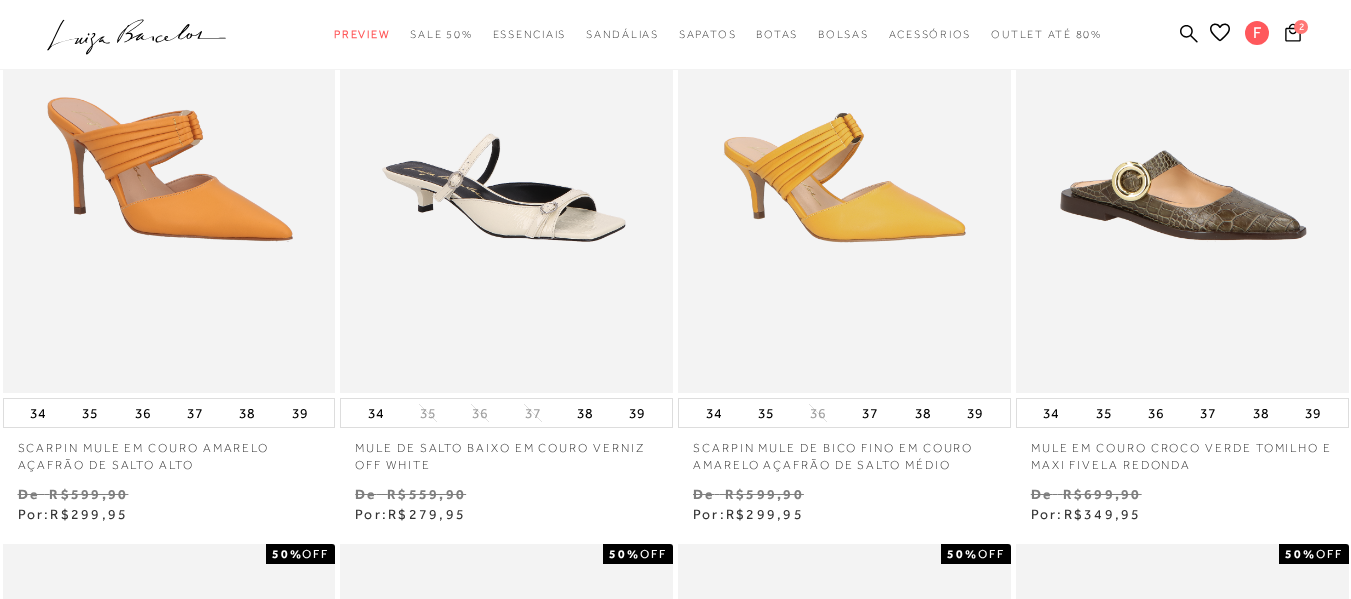 scroll, scrollTop: 900, scrollLeft: 0, axis: vertical 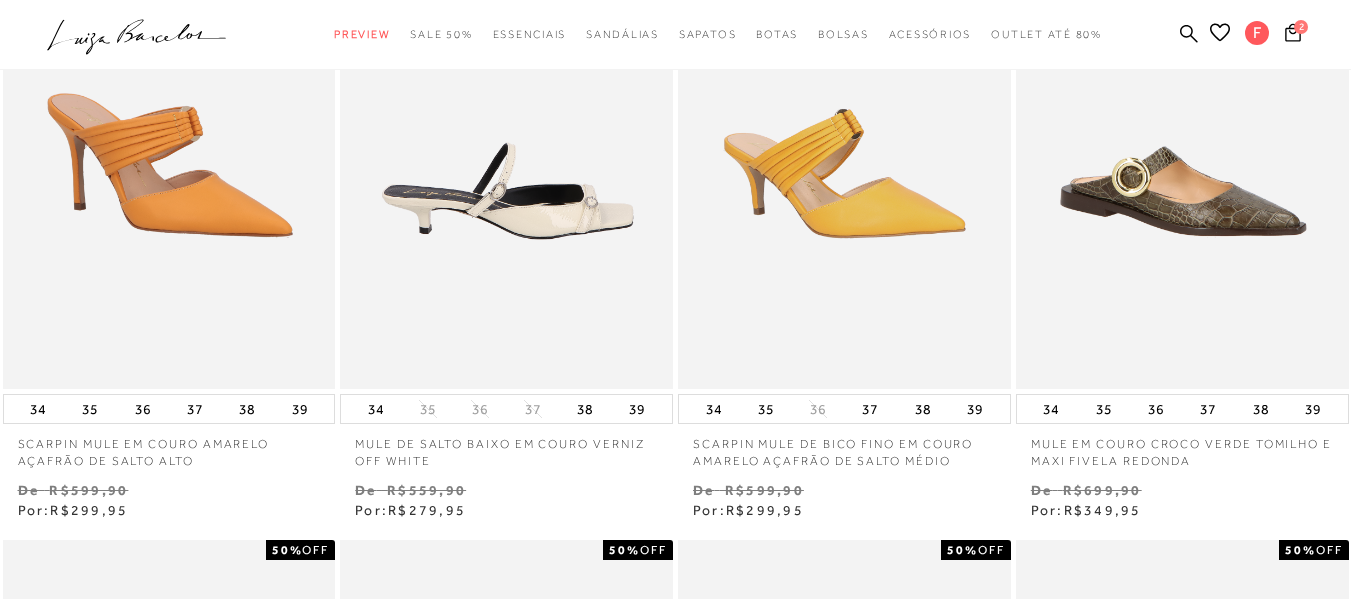 click at bounding box center [507, 139] 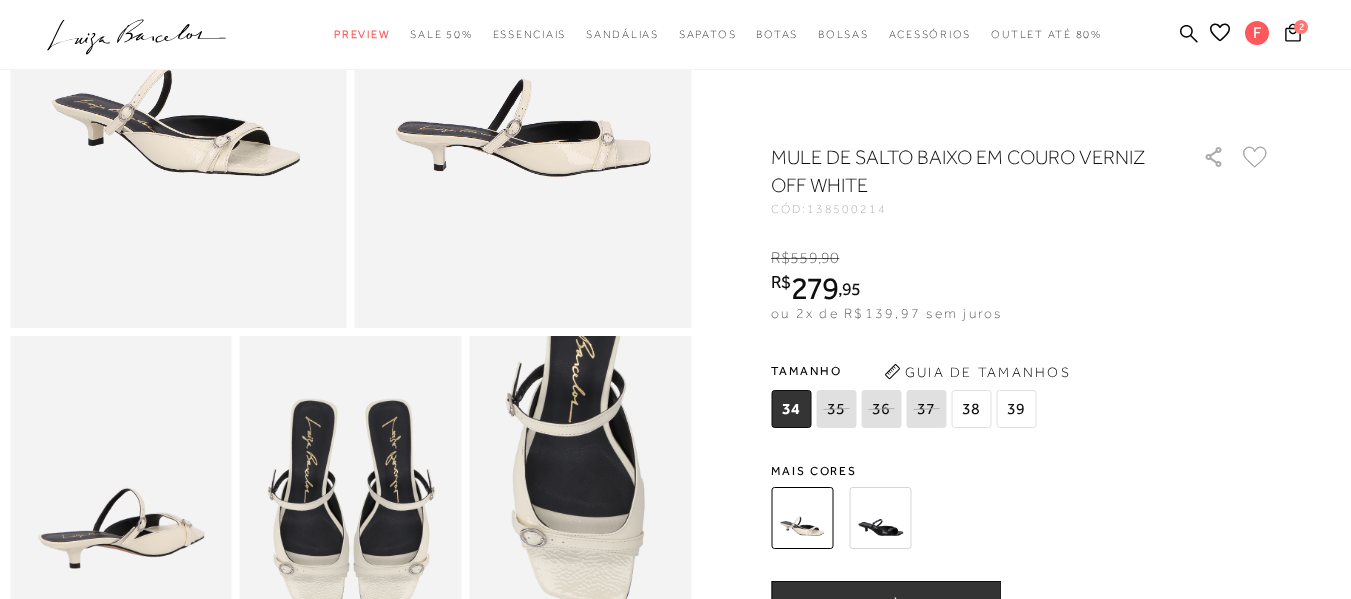 scroll, scrollTop: 300, scrollLeft: 0, axis: vertical 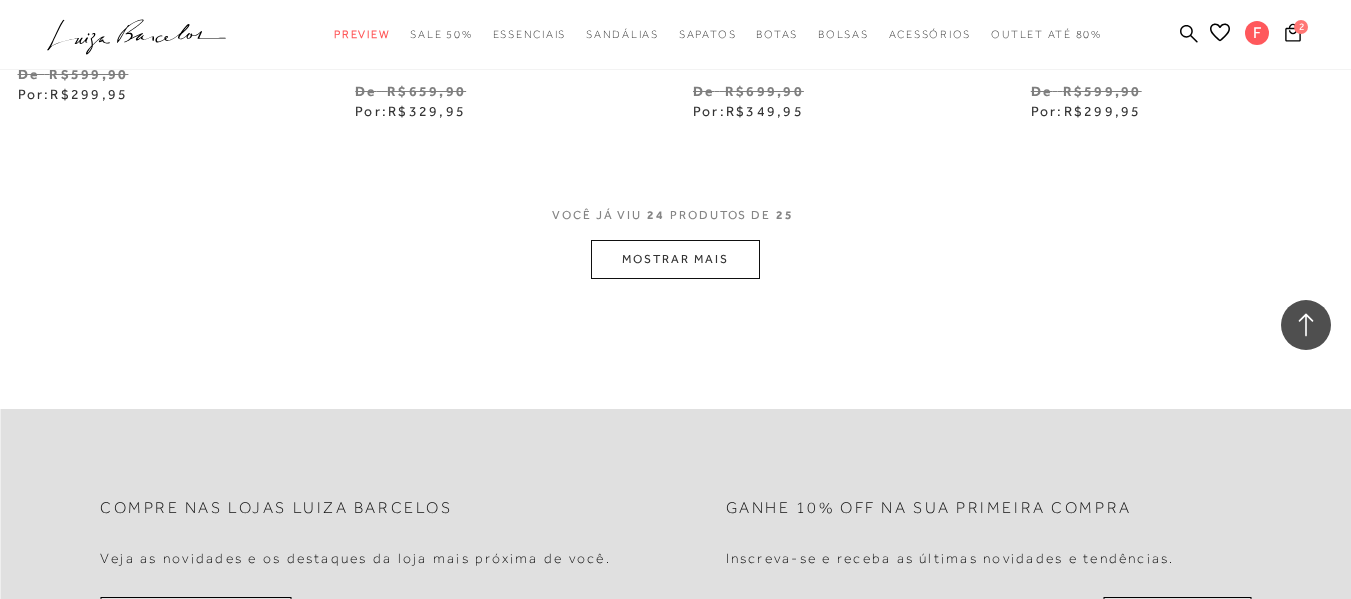 click on "MOSTRAR MAIS" at bounding box center (675, 259) 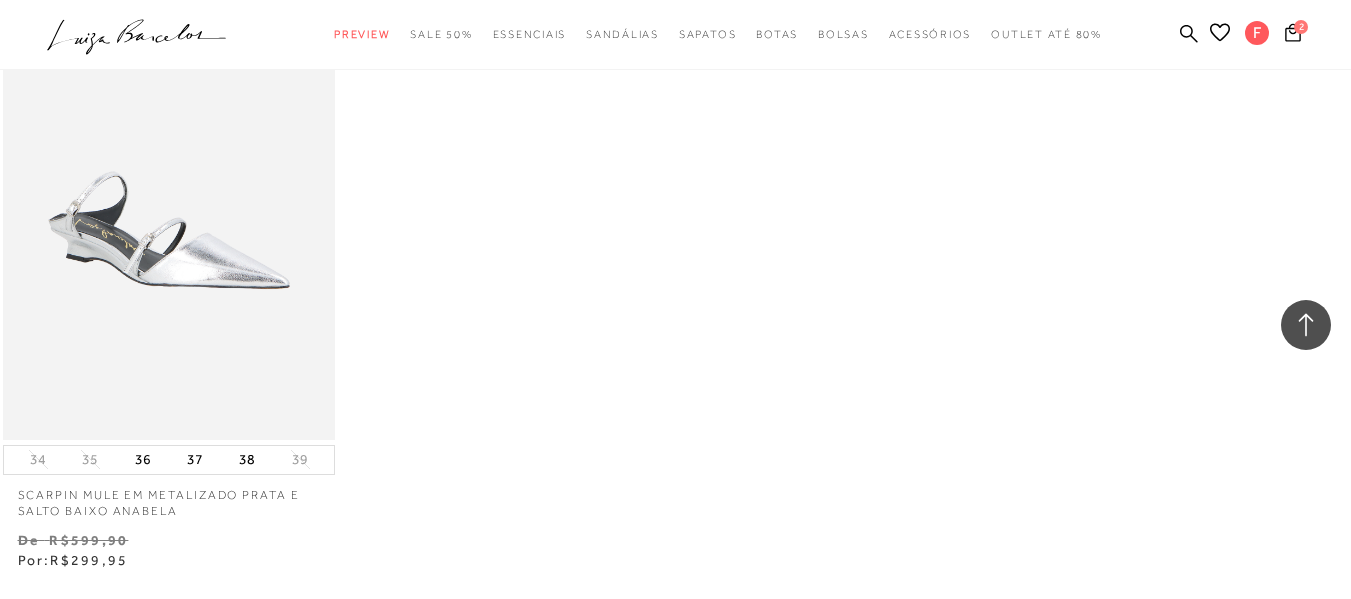 scroll, scrollTop: 4100, scrollLeft: 0, axis: vertical 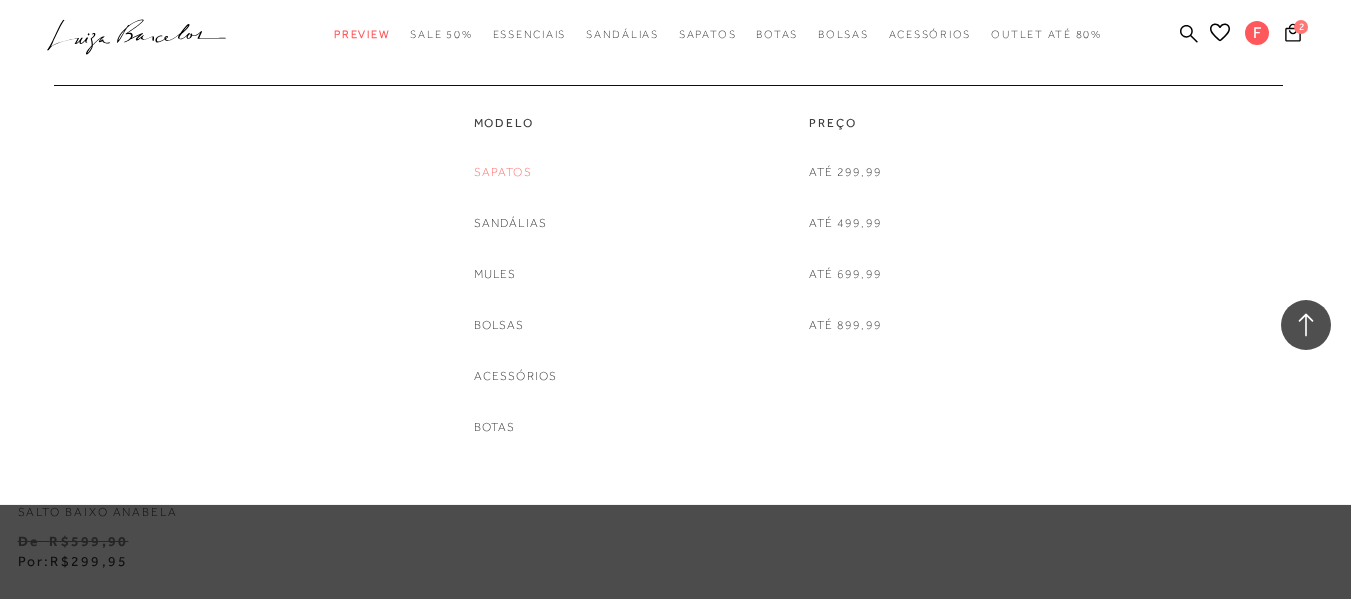 click on "Sapatos" at bounding box center [503, 172] 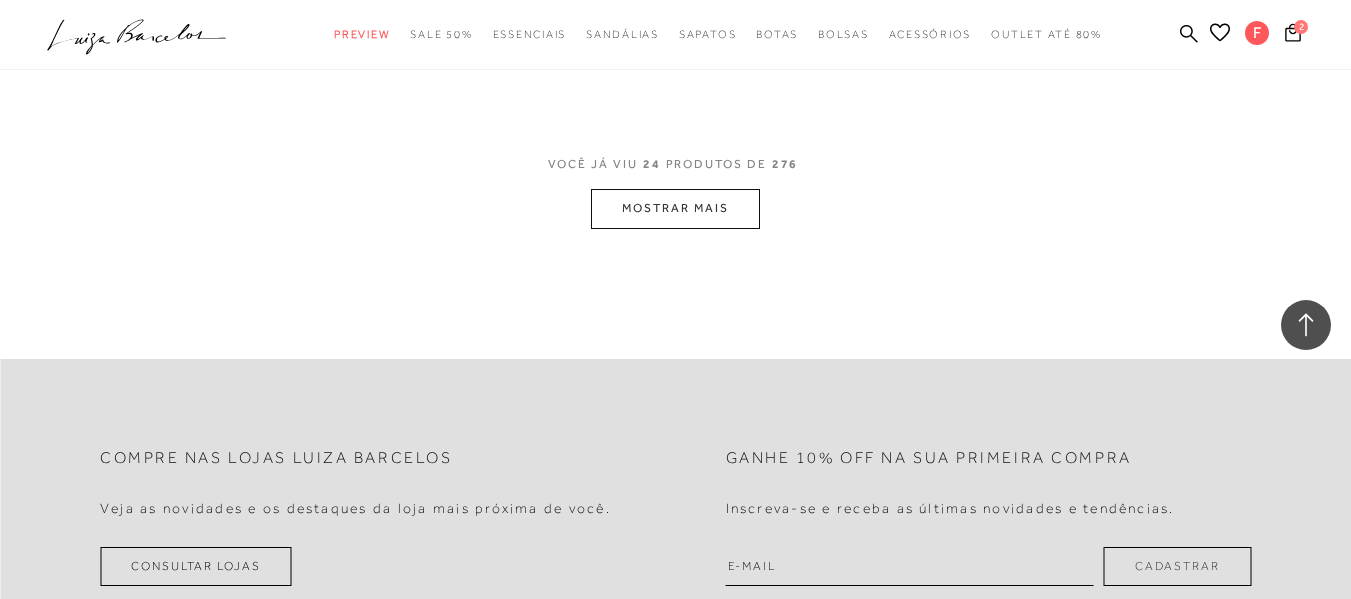 scroll, scrollTop: 4000, scrollLeft: 0, axis: vertical 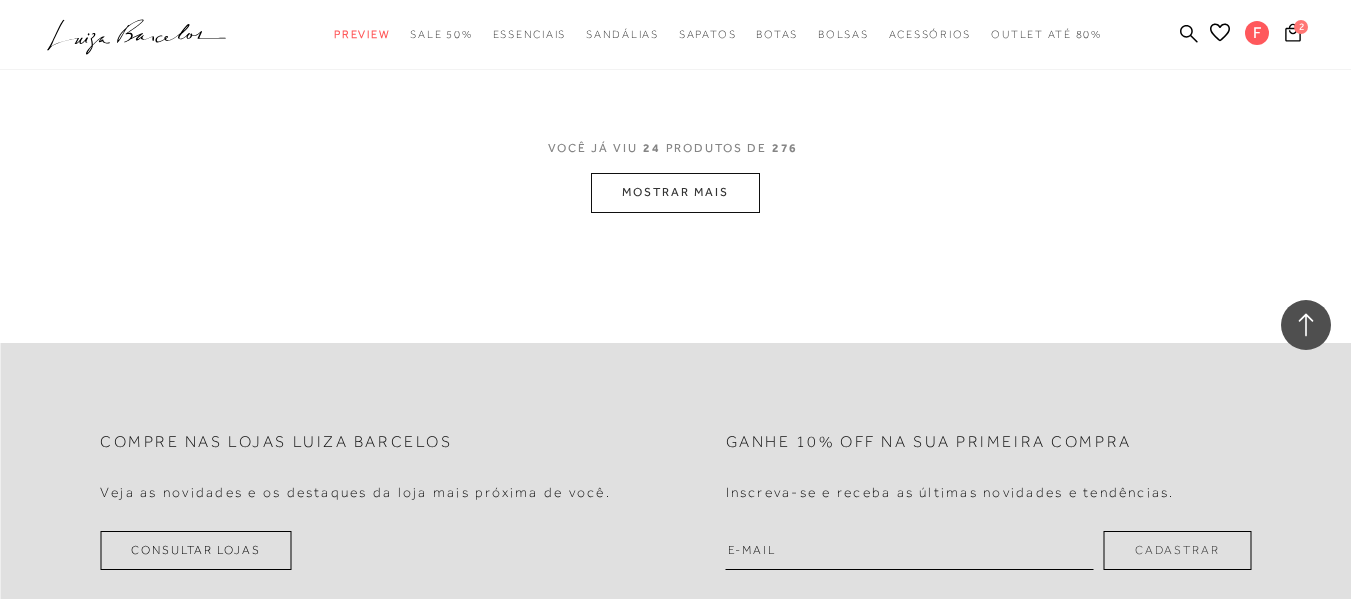 click on "MOSTRAR MAIS" at bounding box center [675, 192] 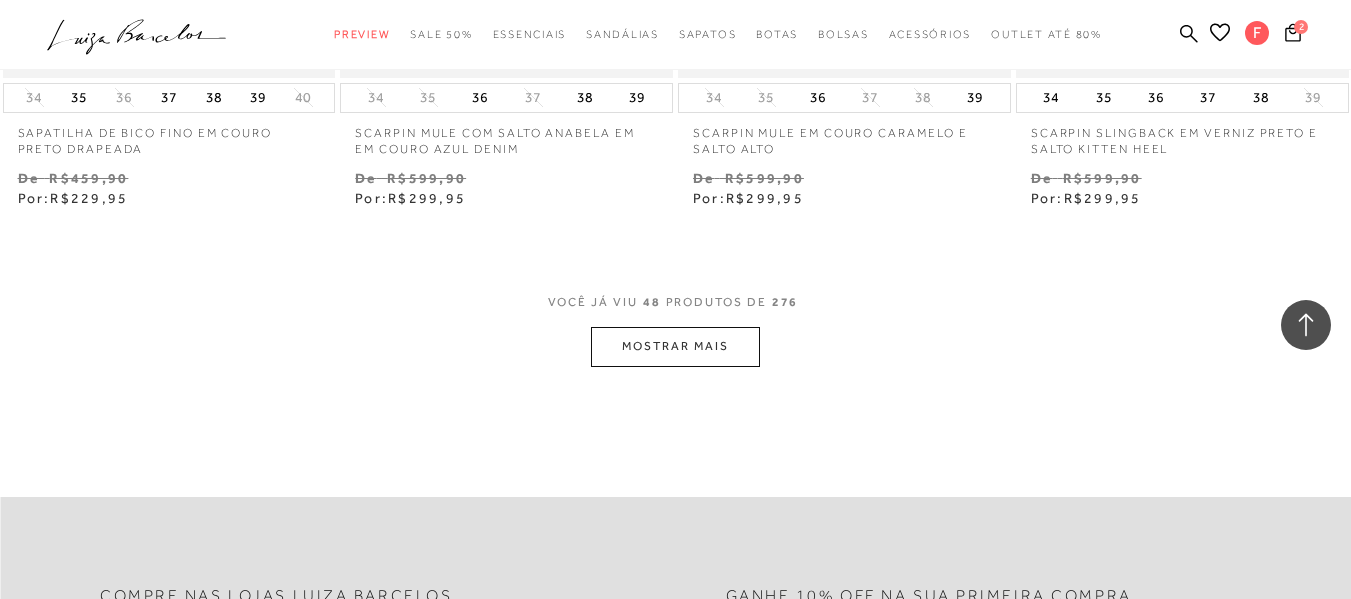 scroll, scrollTop: 7700, scrollLeft: 0, axis: vertical 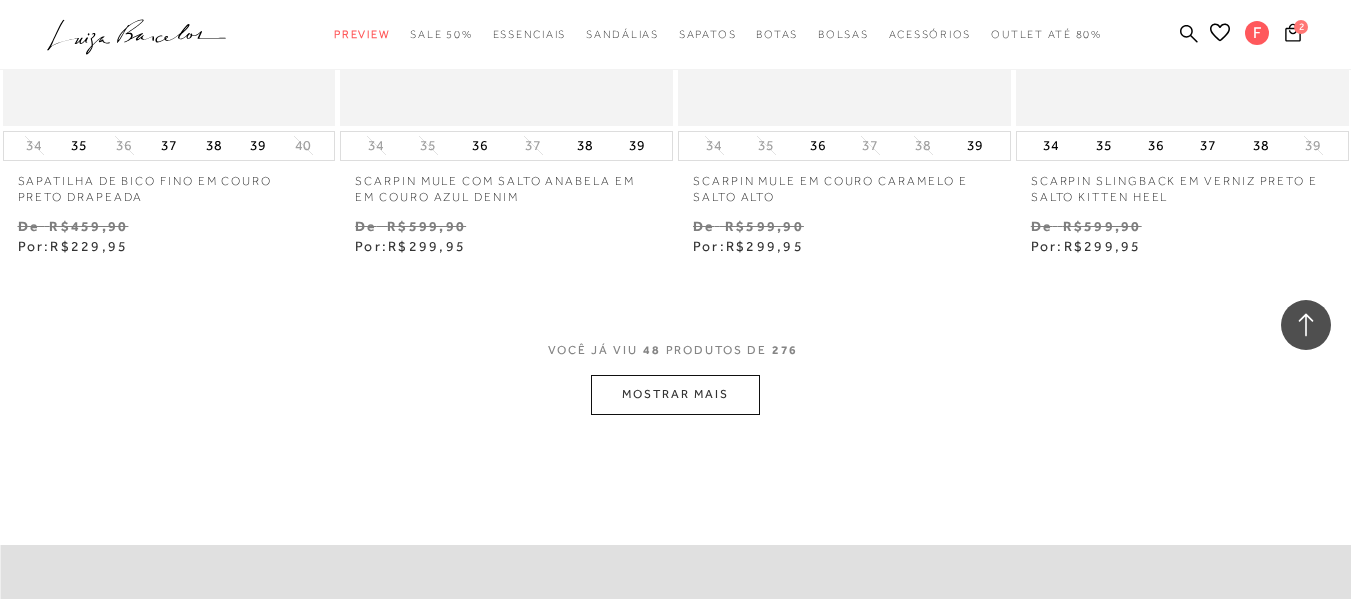 click on "MOSTRAR MAIS" at bounding box center (675, 394) 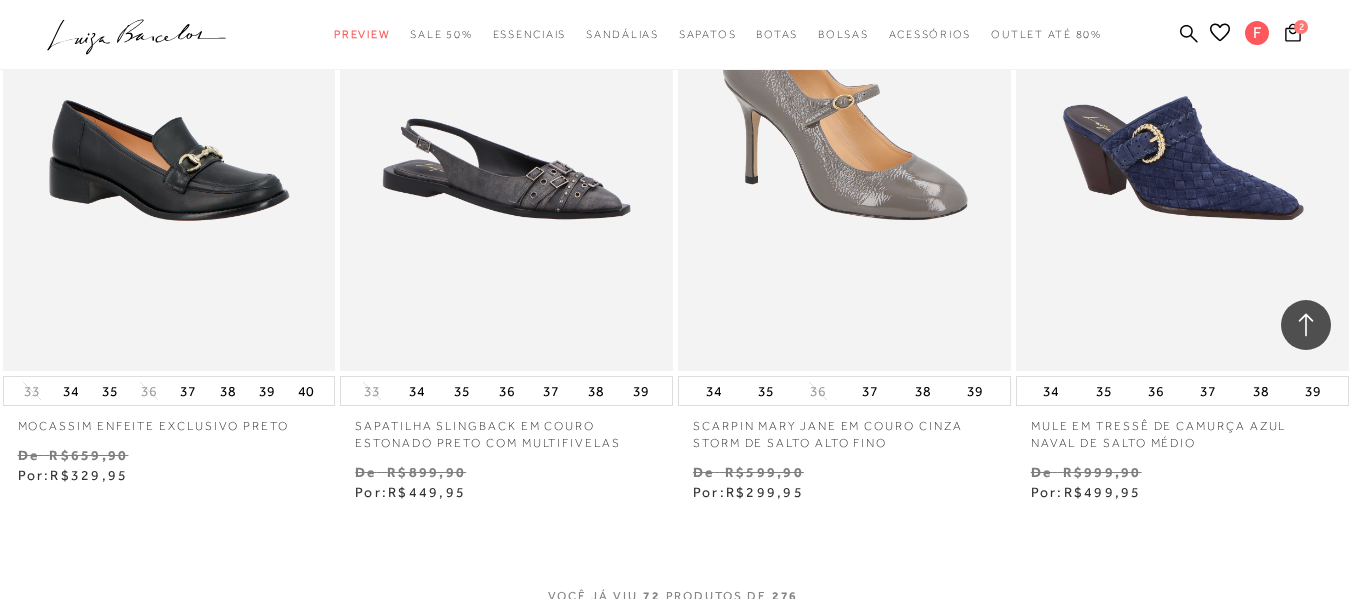 scroll, scrollTop: 11700, scrollLeft: 0, axis: vertical 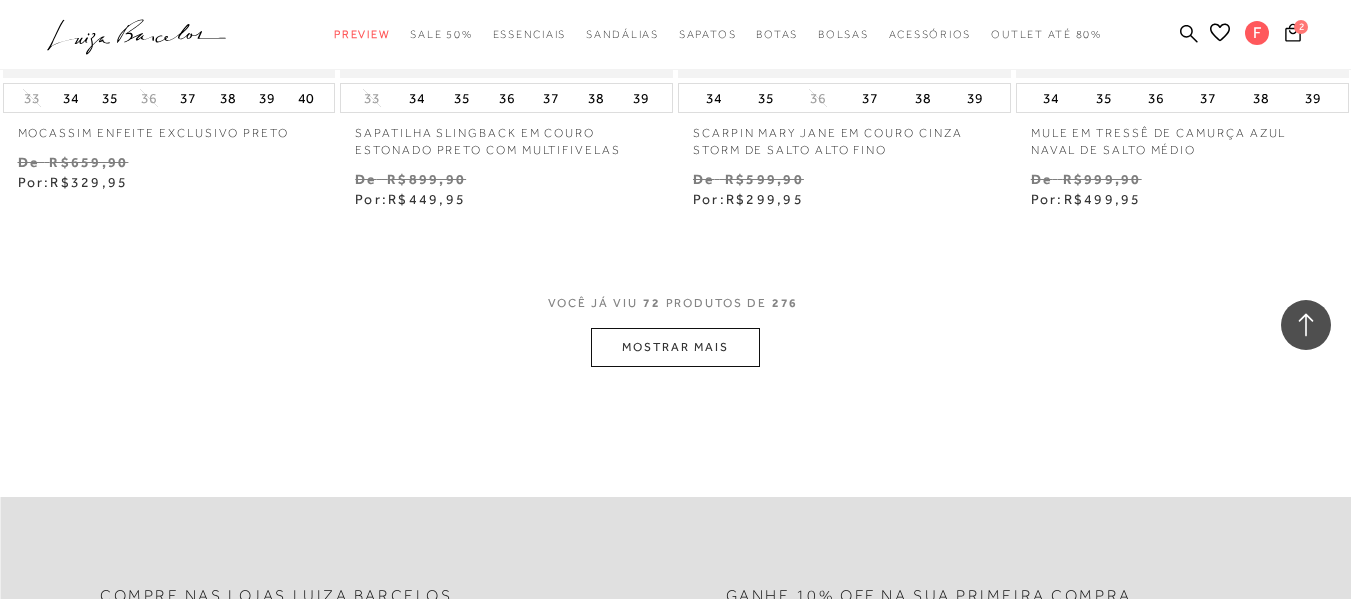 click on "MOSTRAR MAIS" at bounding box center (675, 347) 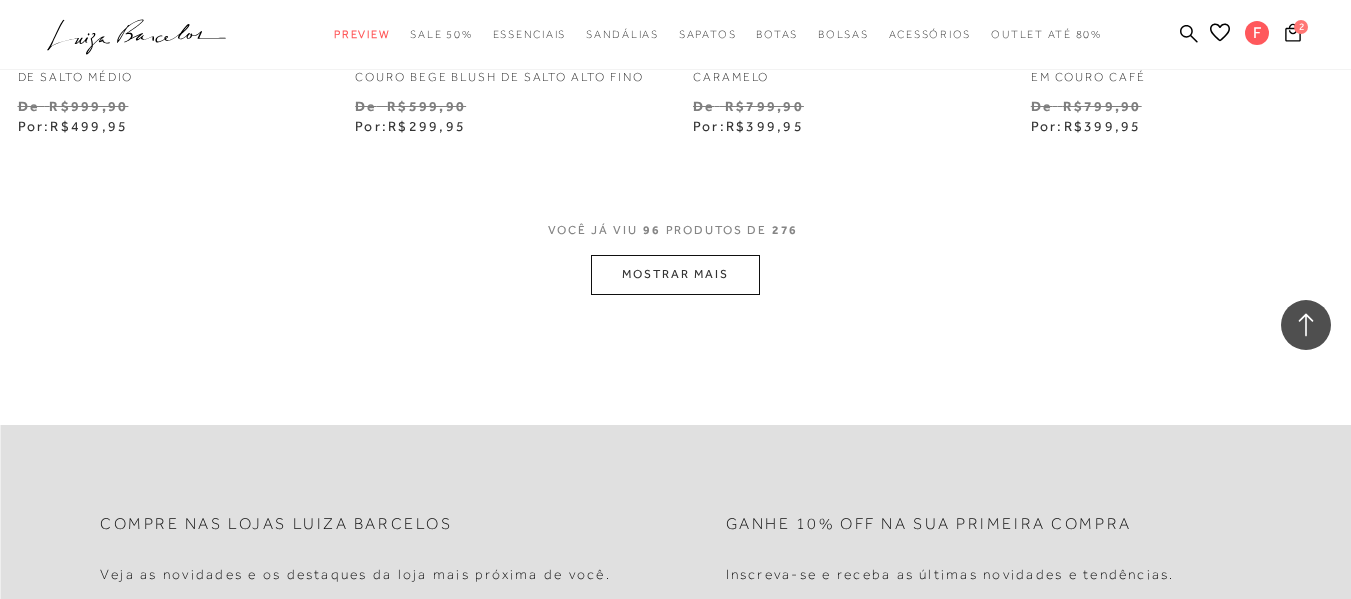 scroll, scrollTop: 15700, scrollLeft: 0, axis: vertical 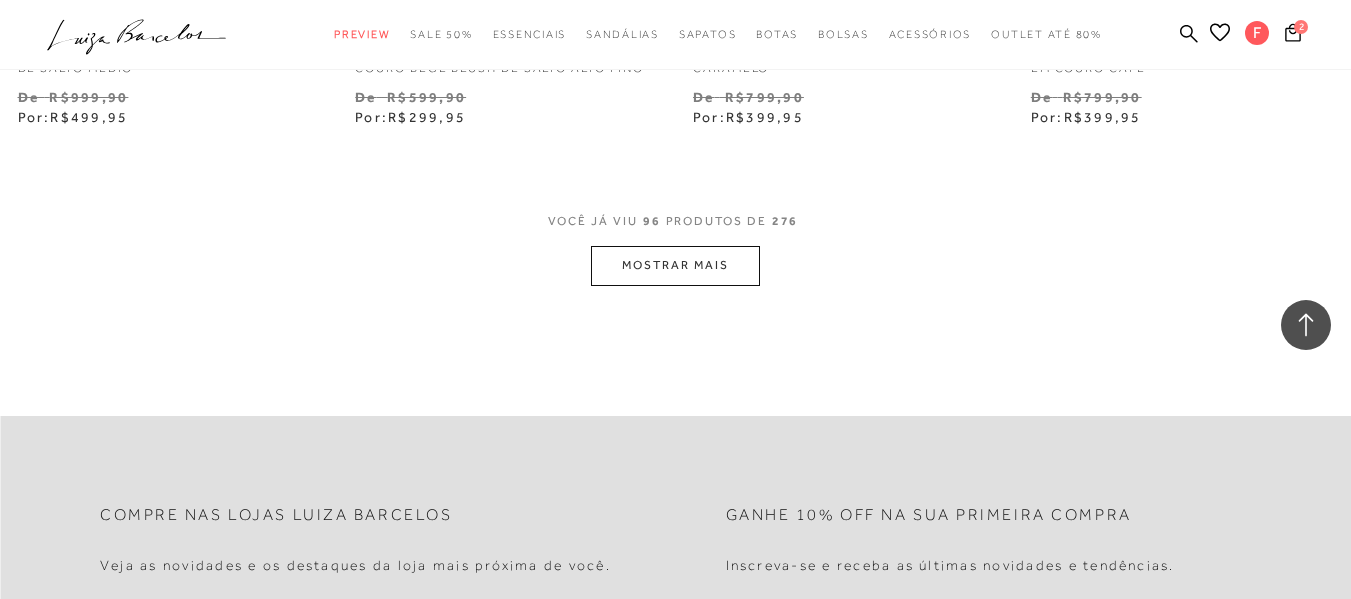click on "MOSTRAR MAIS" at bounding box center [675, 265] 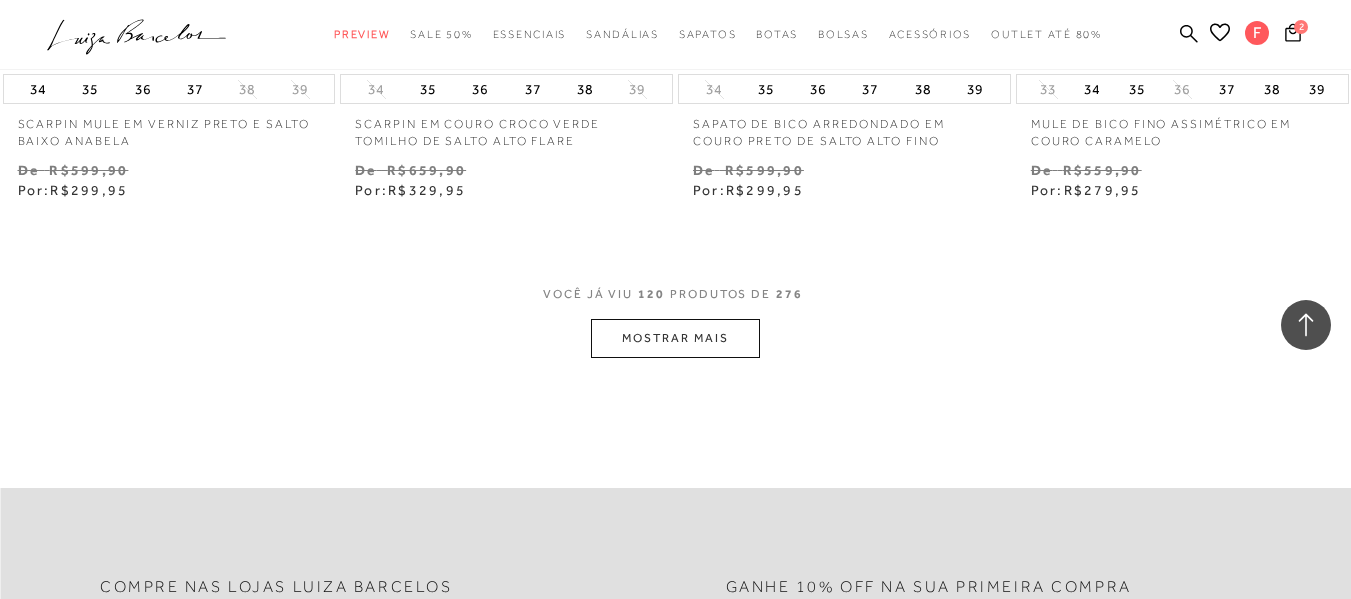scroll, scrollTop: 19600, scrollLeft: 0, axis: vertical 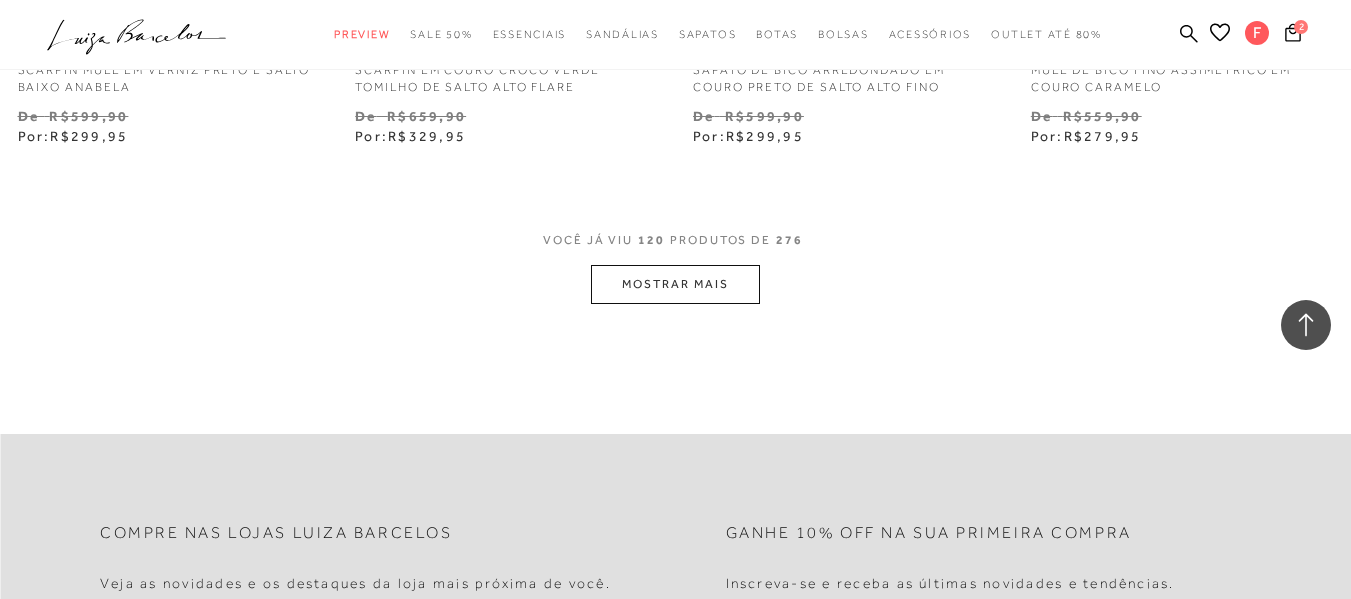 click on "MOSTRAR MAIS" at bounding box center [675, 284] 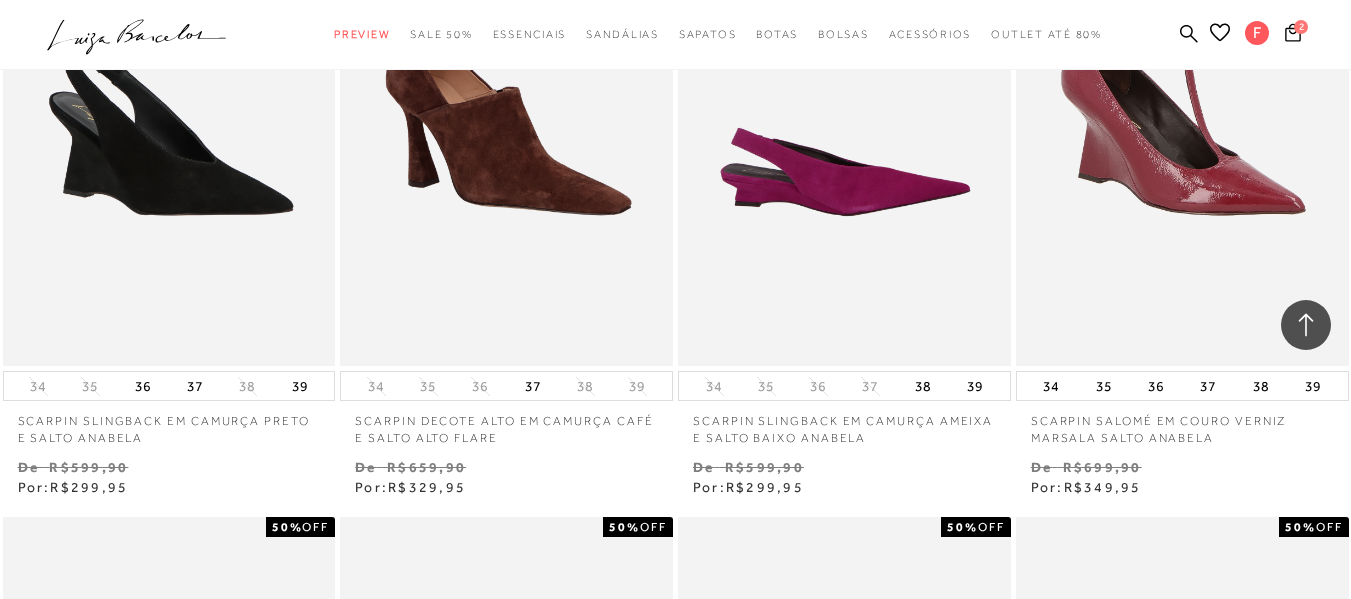 scroll, scrollTop: 21100, scrollLeft: 0, axis: vertical 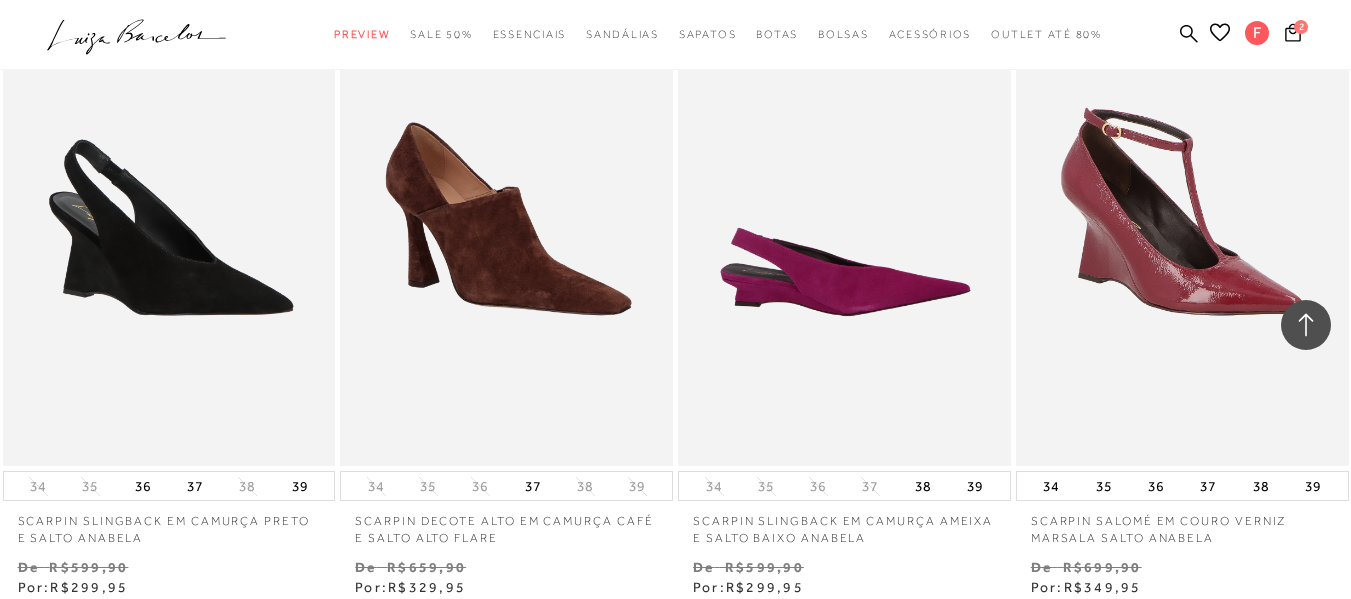 click at bounding box center [845, 216] 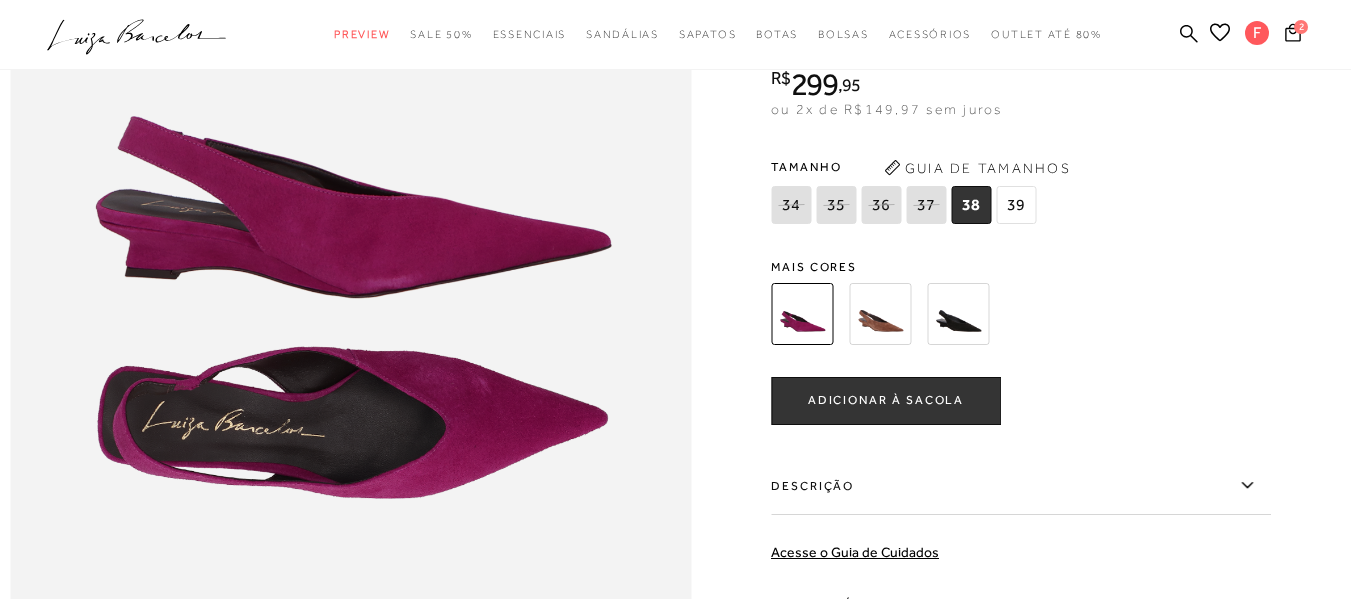 scroll, scrollTop: 1300, scrollLeft: 0, axis: vertical 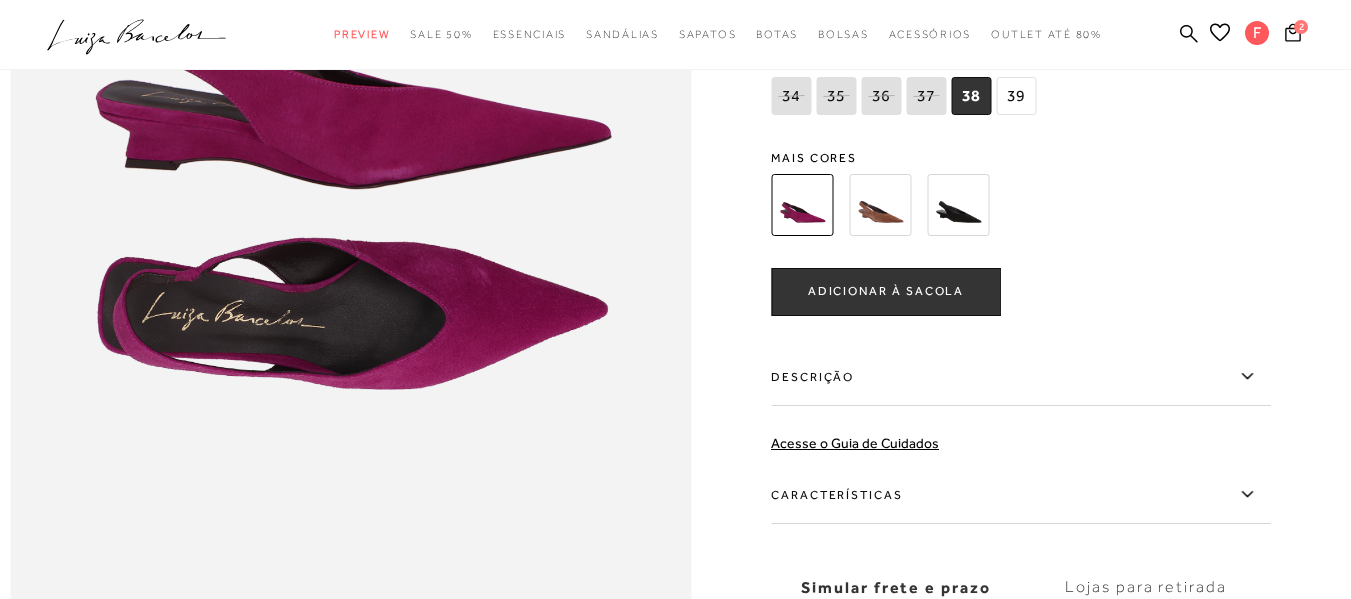click at bounding box center (880, 205) 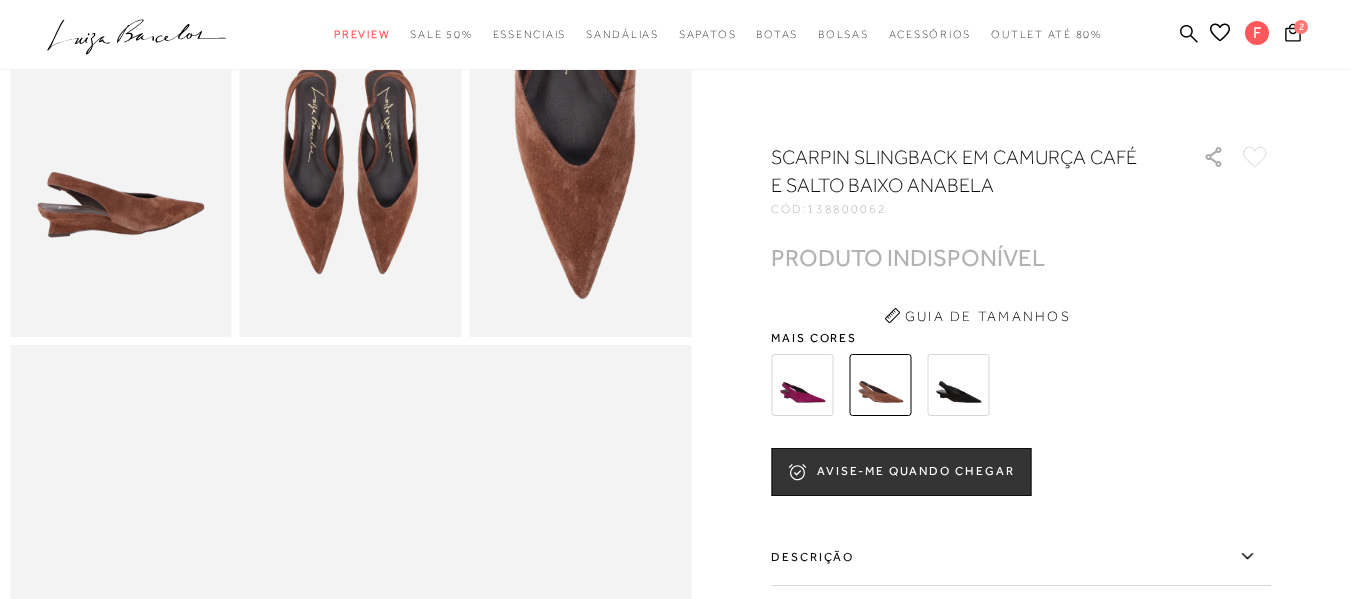 scroll, scrollTop: 700, scrollLeft: 0, axis: vertical 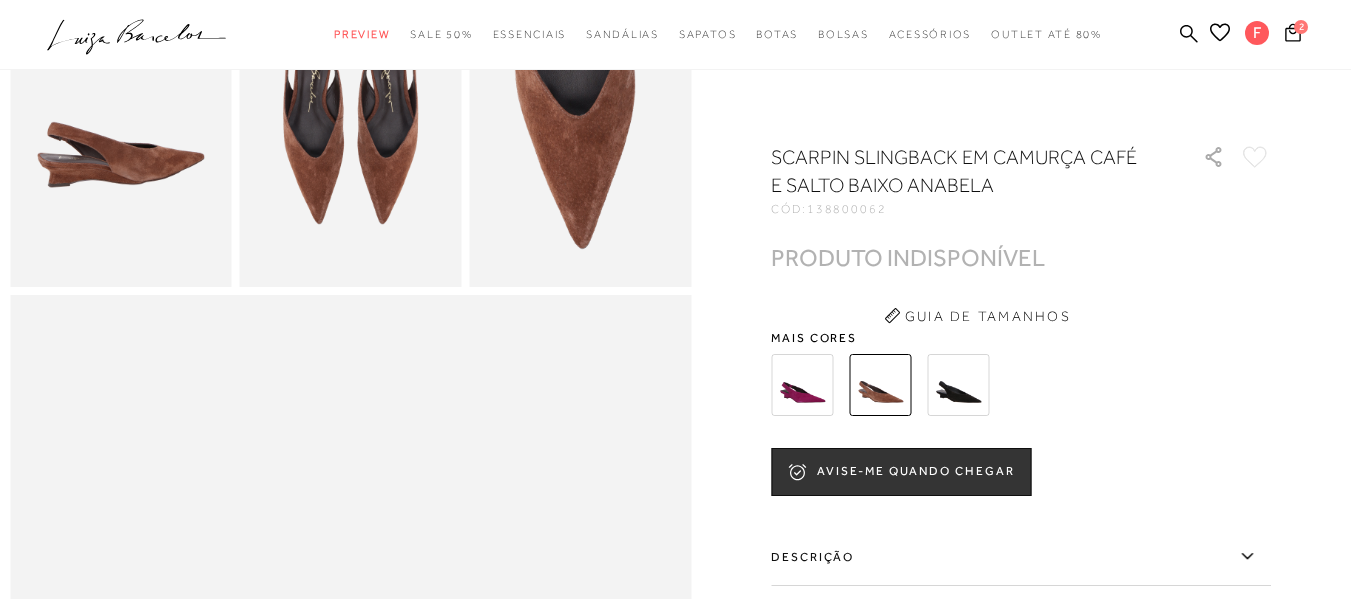 click at bounding box center [958, 385] 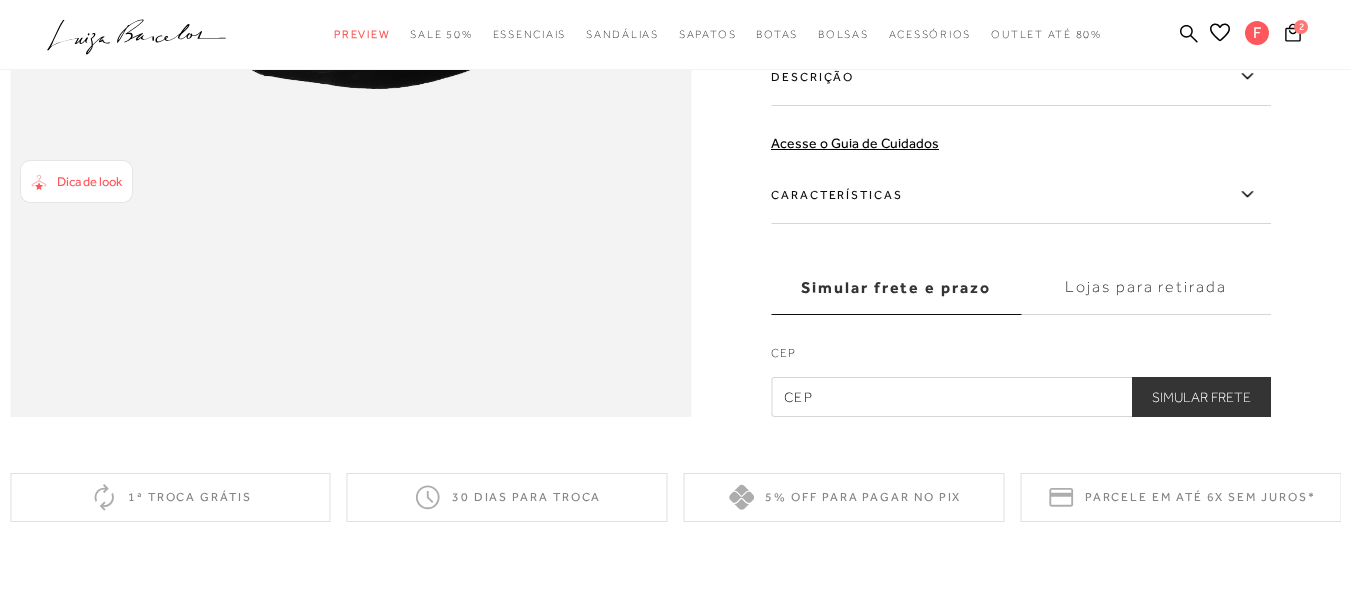 scroll, scrollTop: 1200, scrollLeft: 0, axis: vertical 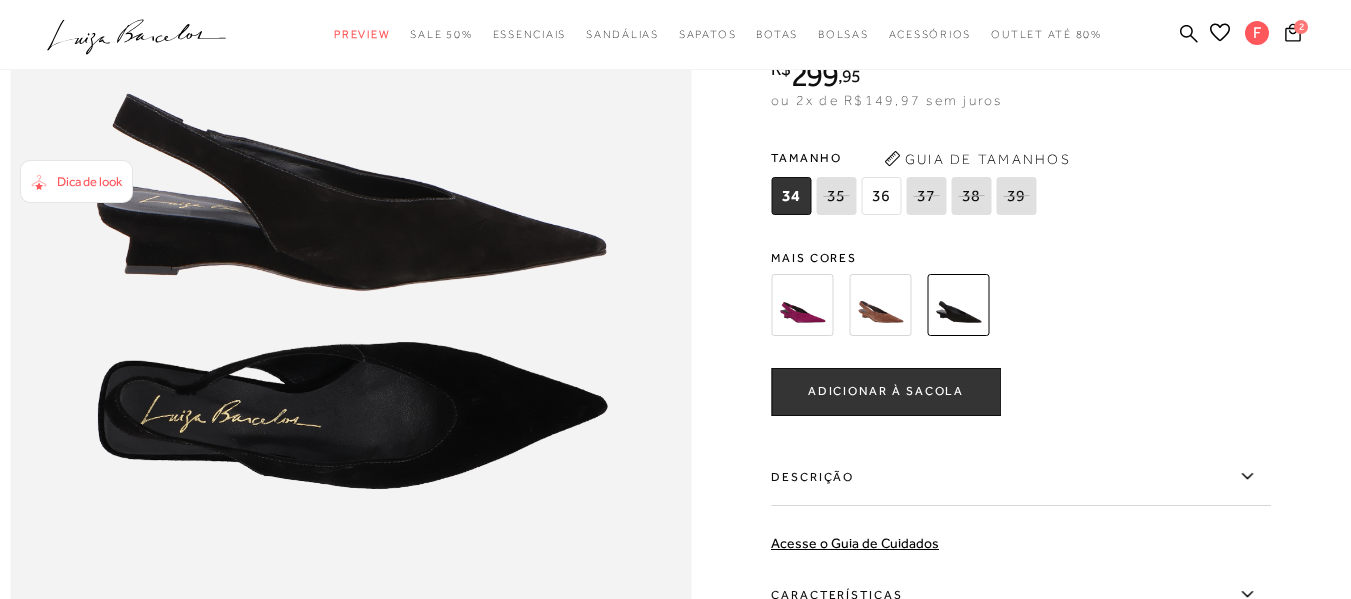 click on "Dica de look" at bounding box center (89, 181) 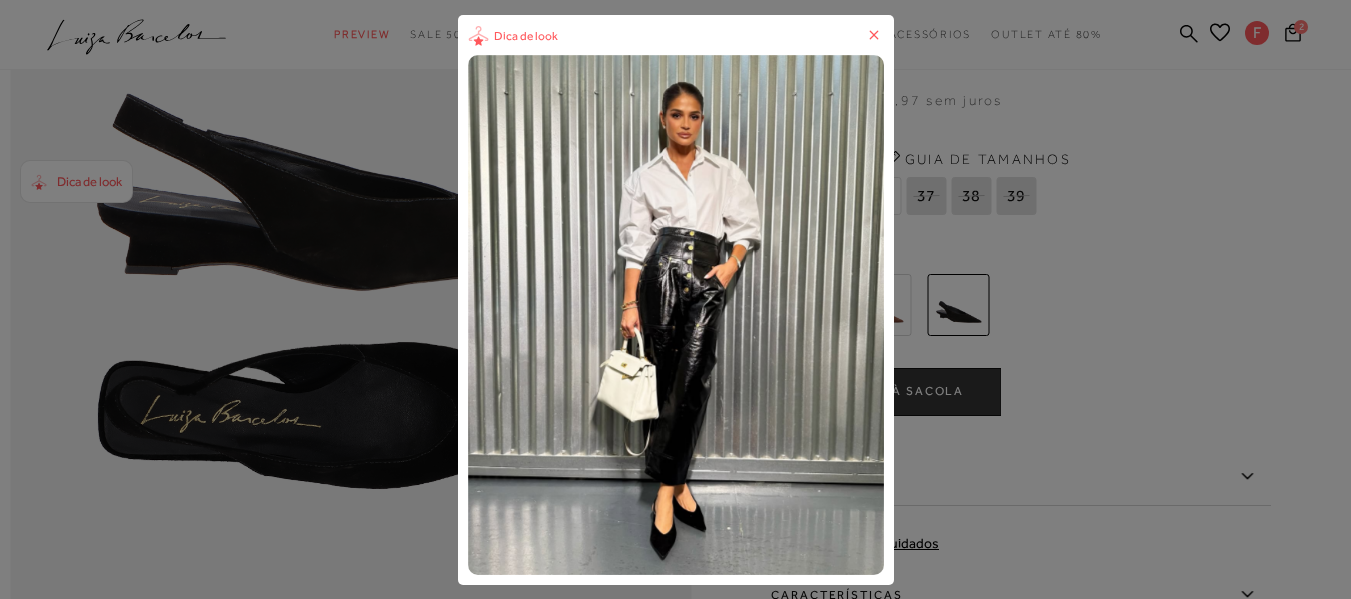 click 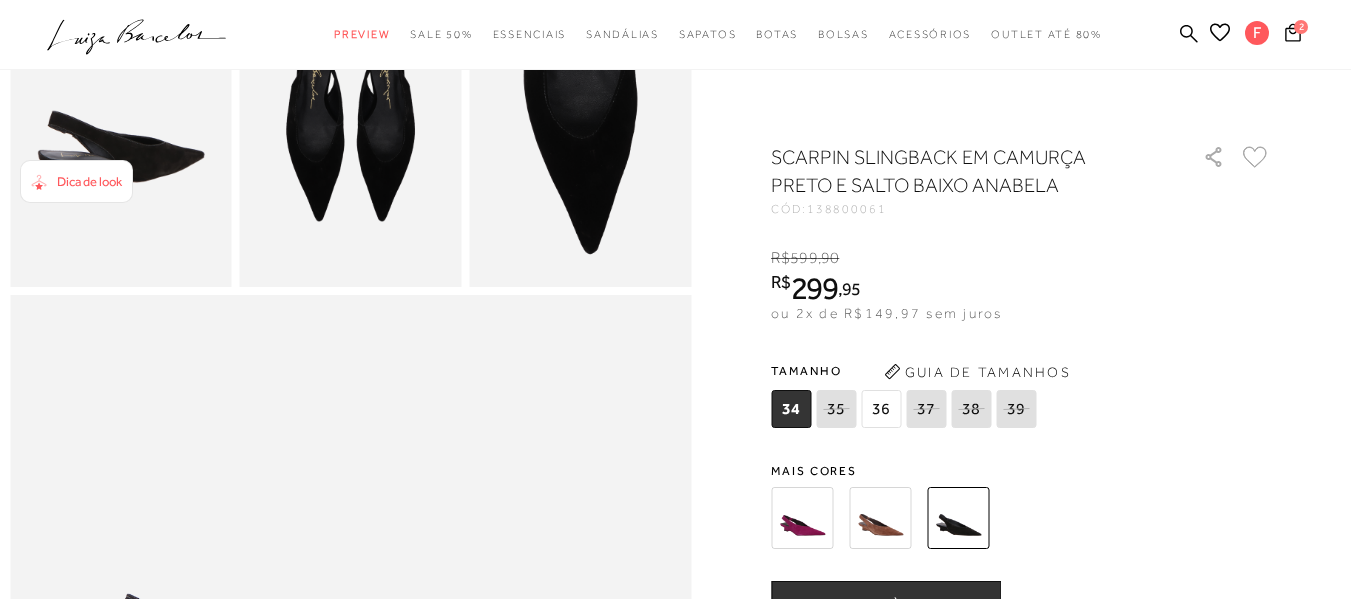 scroll, scrollTop: 0, scrollLeft: 0, axis: both 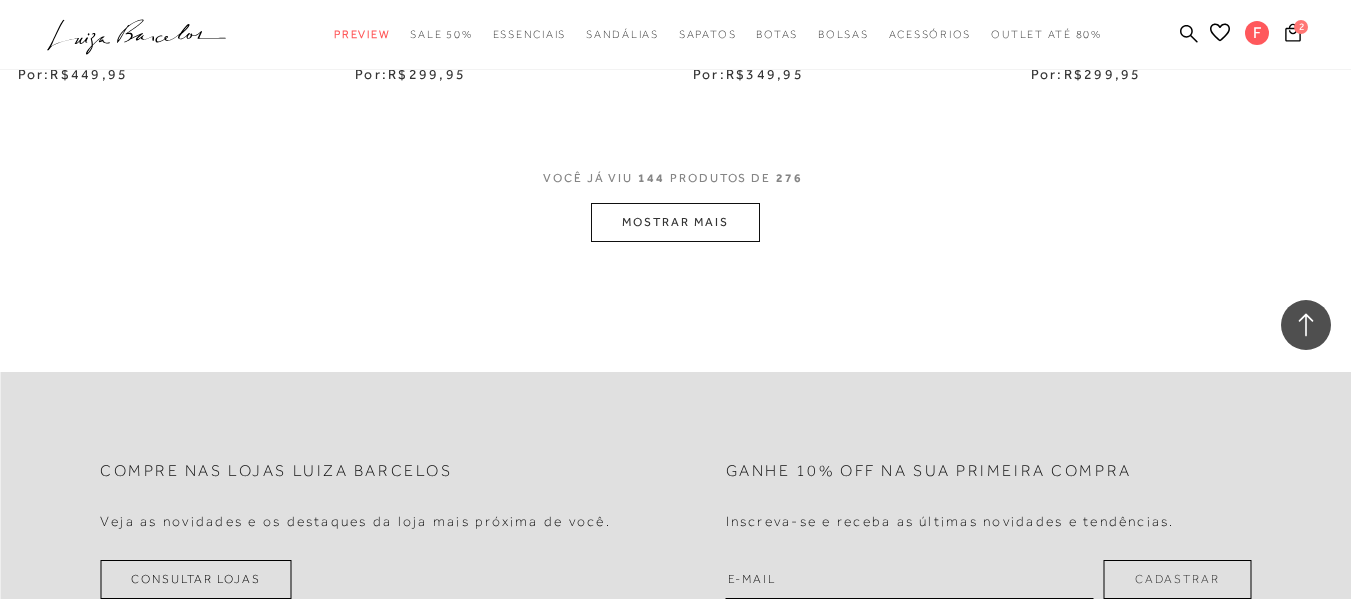 click on "MOSTRAR MAIS" at bounding box center [675, 222] 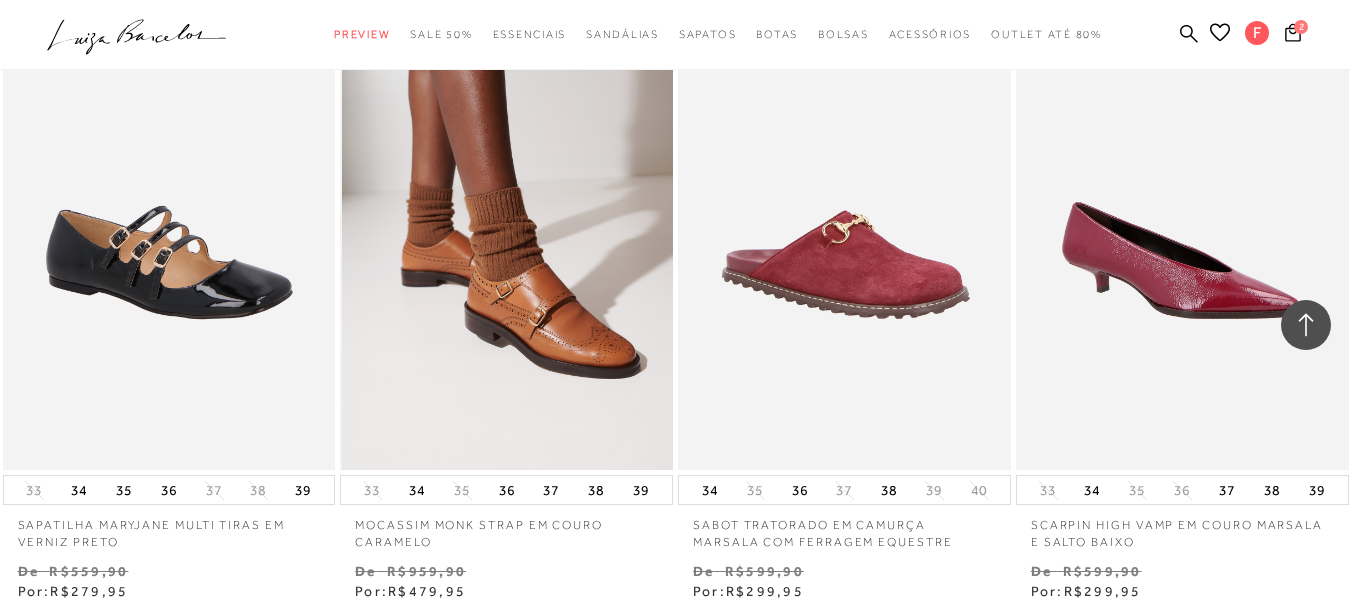 scroll, scrollTop: 24481, scrollLeft: 0, axis: vertical 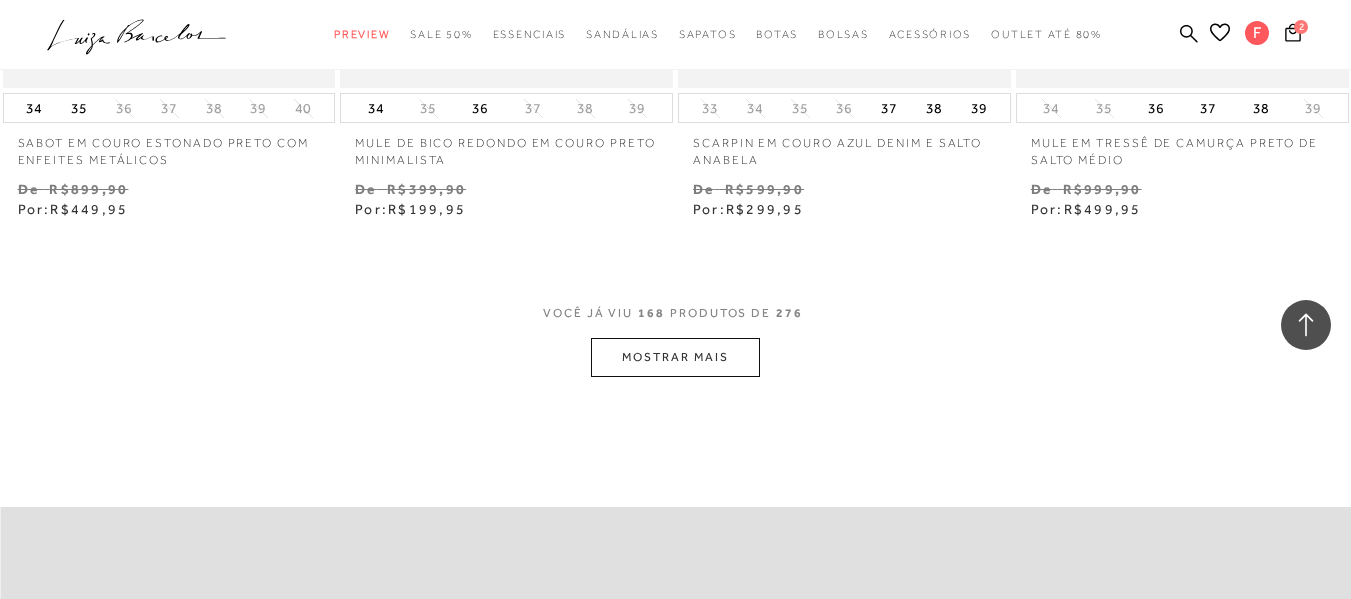 click on "MOSTRAR MAIS" at bounding box center (675, 357) 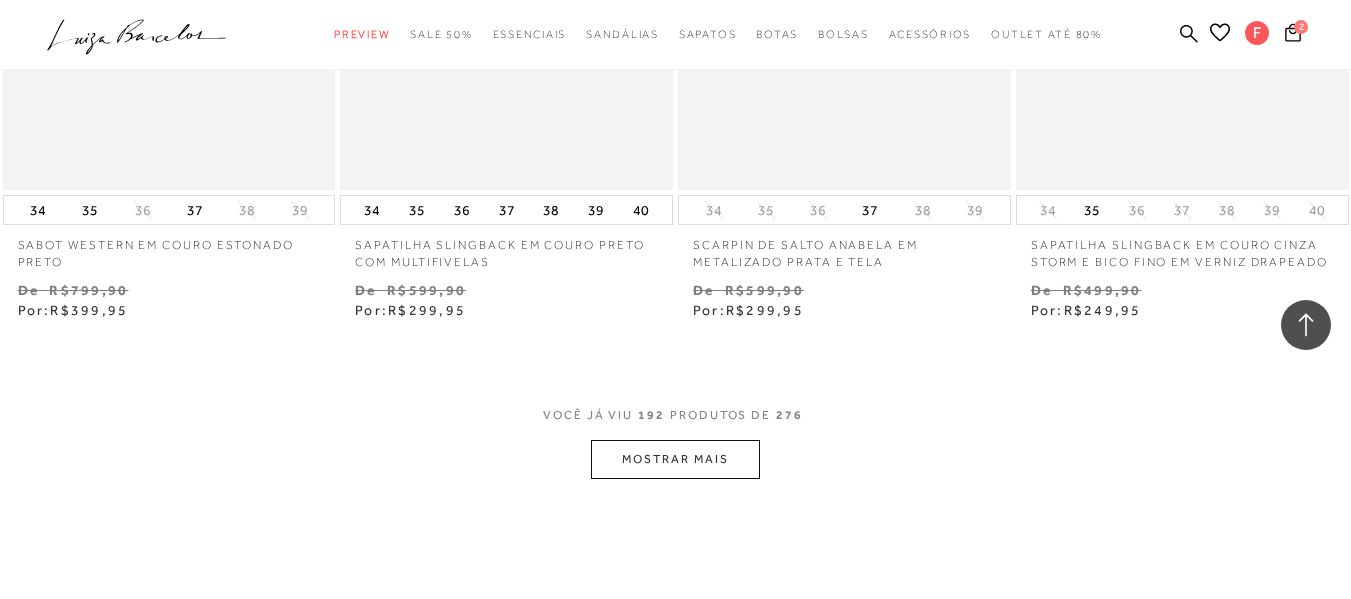 scroll, scrollTop: 31381, scrollLeft: 0, axis: vertical 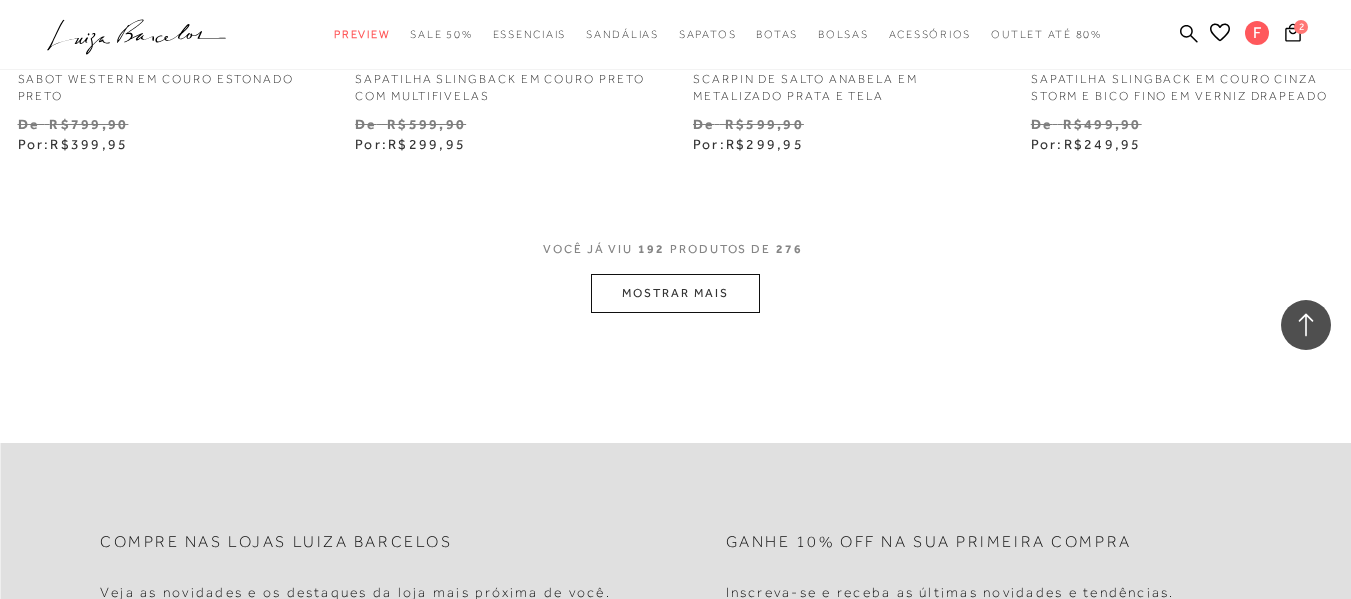 click on "MOSTRAR MAIS" at bounding box center [675, 293] 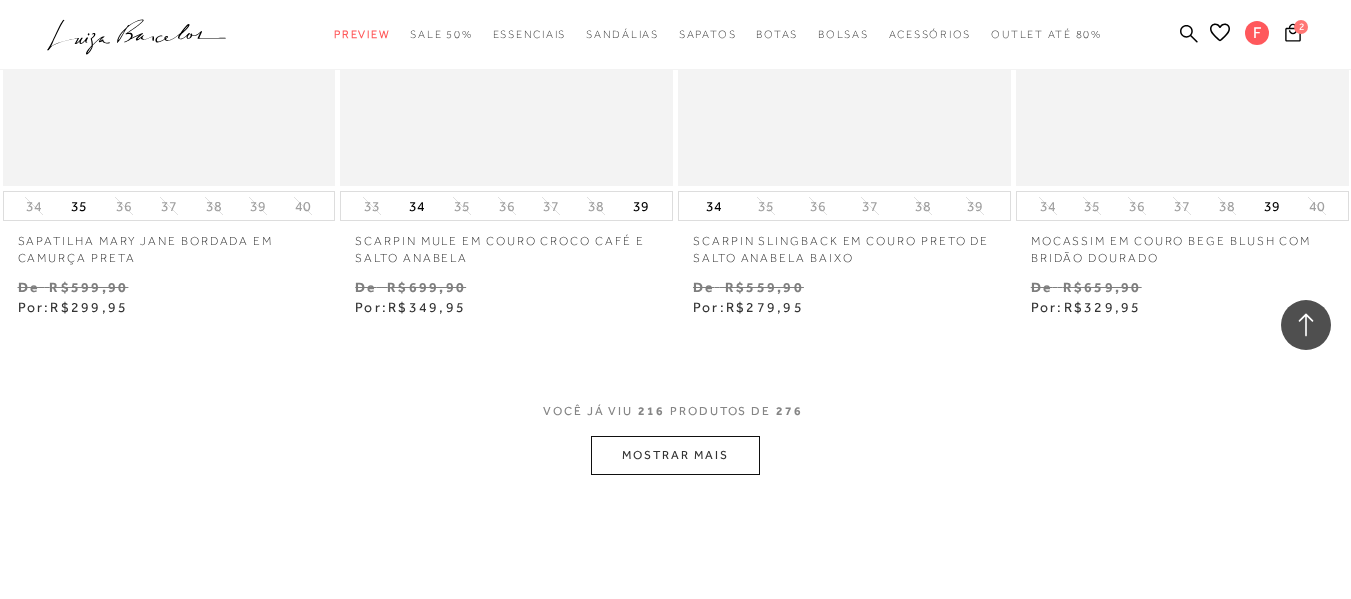 scroll, scrollTop: 35281, scrollLeft: 0, axis: vertical 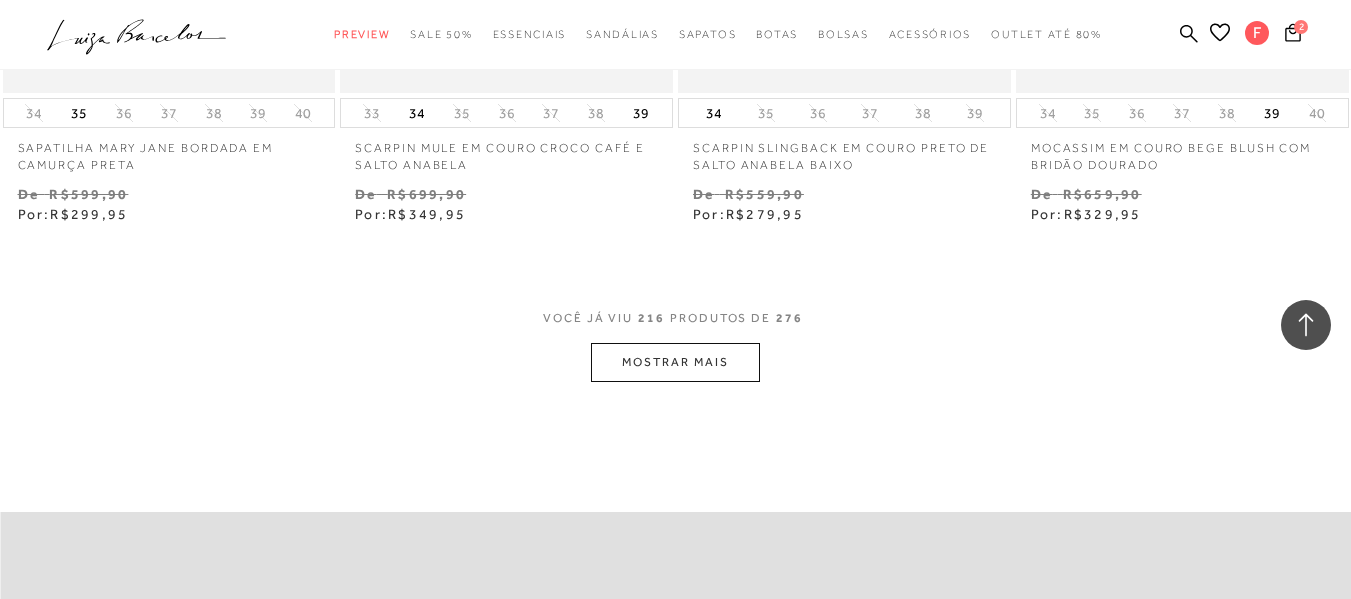 click on "MOSTRAR MAIS" at bounding box center [675, 362] 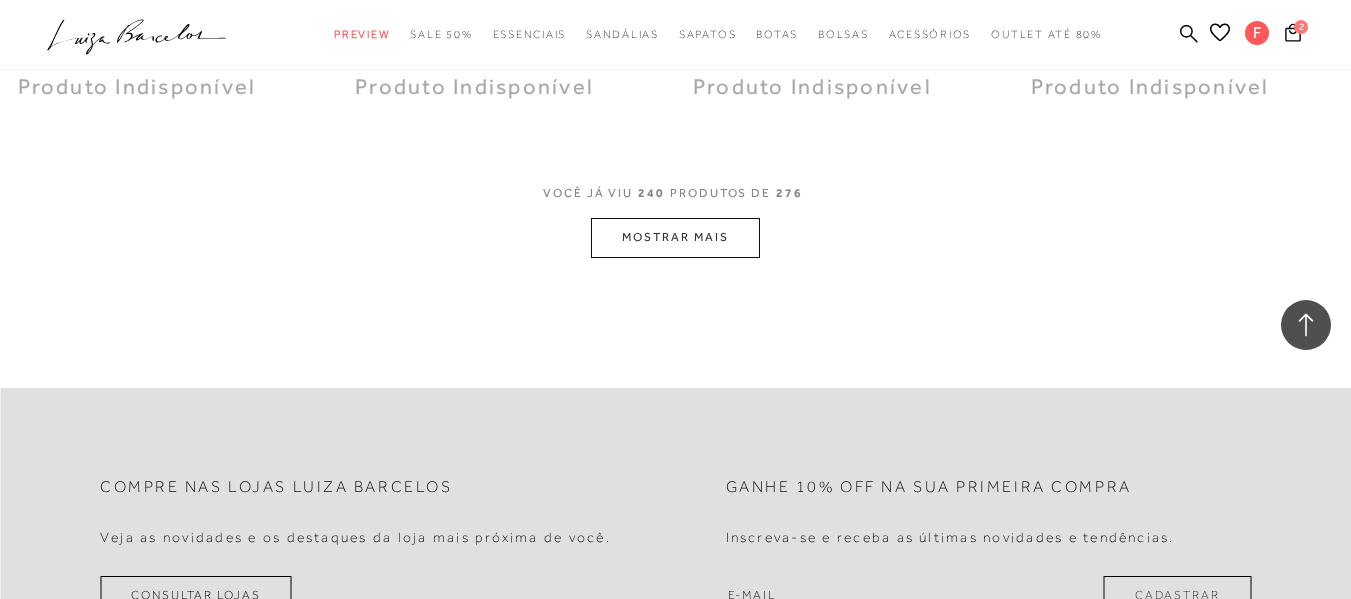 scroll, scrollTop: 39281, scrollLeft: 0, axis: vertical 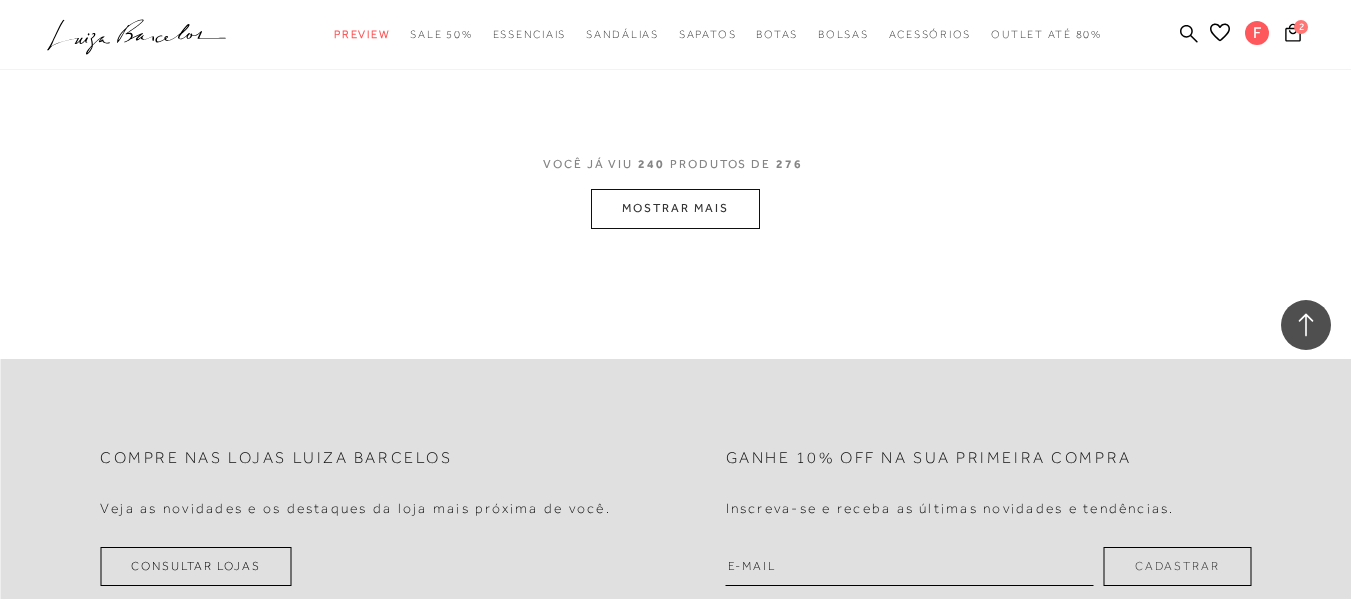 click on "MOSTRAR MAIS" at bounding box center [675, 208] 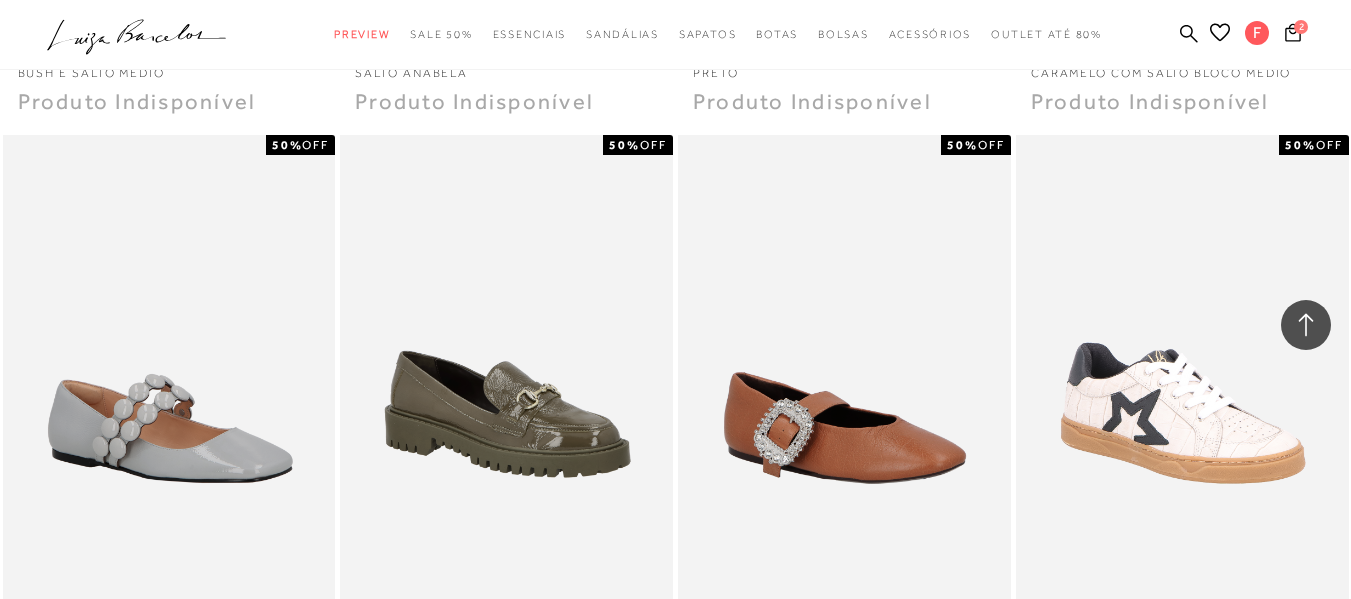 scroll, scrollTop: 42681, scrollLeft: 0, axis: vertical 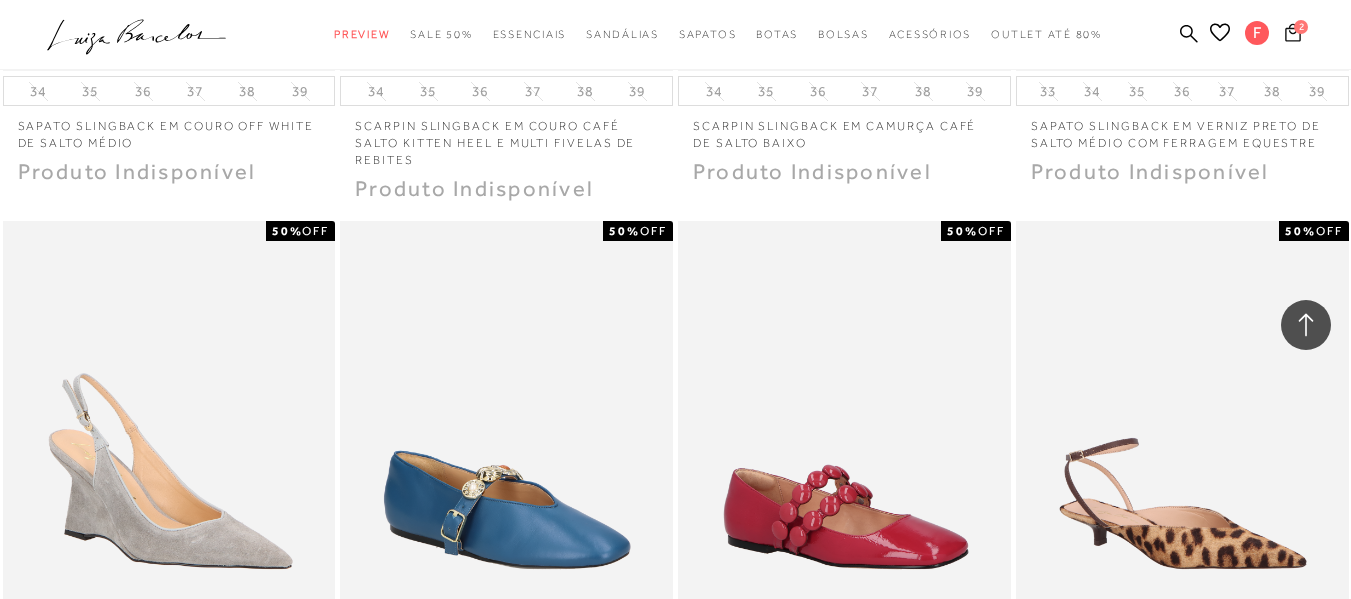 click on "2" at bounding box center [1301, 27] 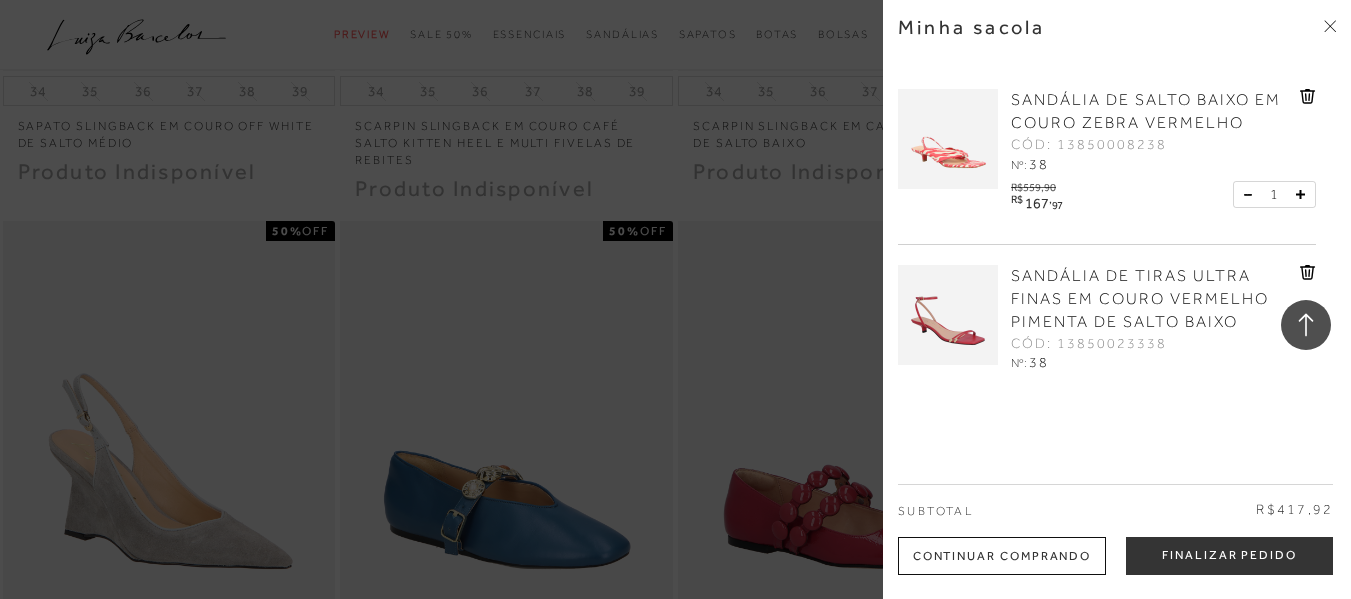 click 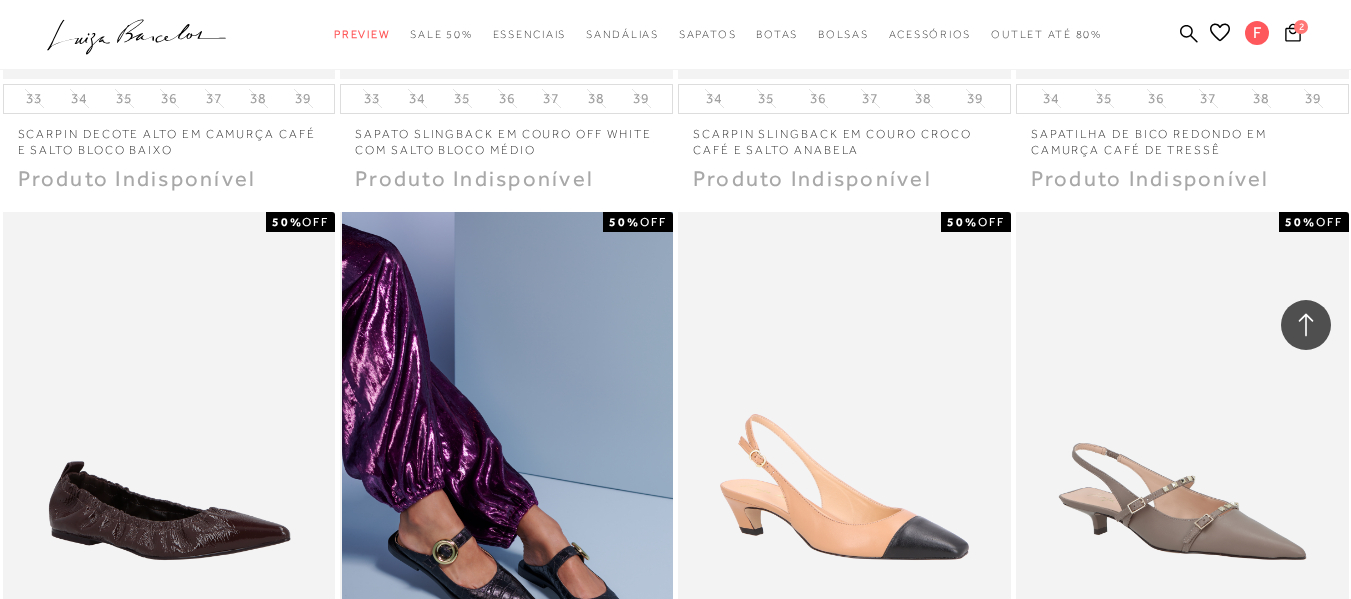 scroll, scrollTop: 39381, scrollLeft: 0, axis: vertical 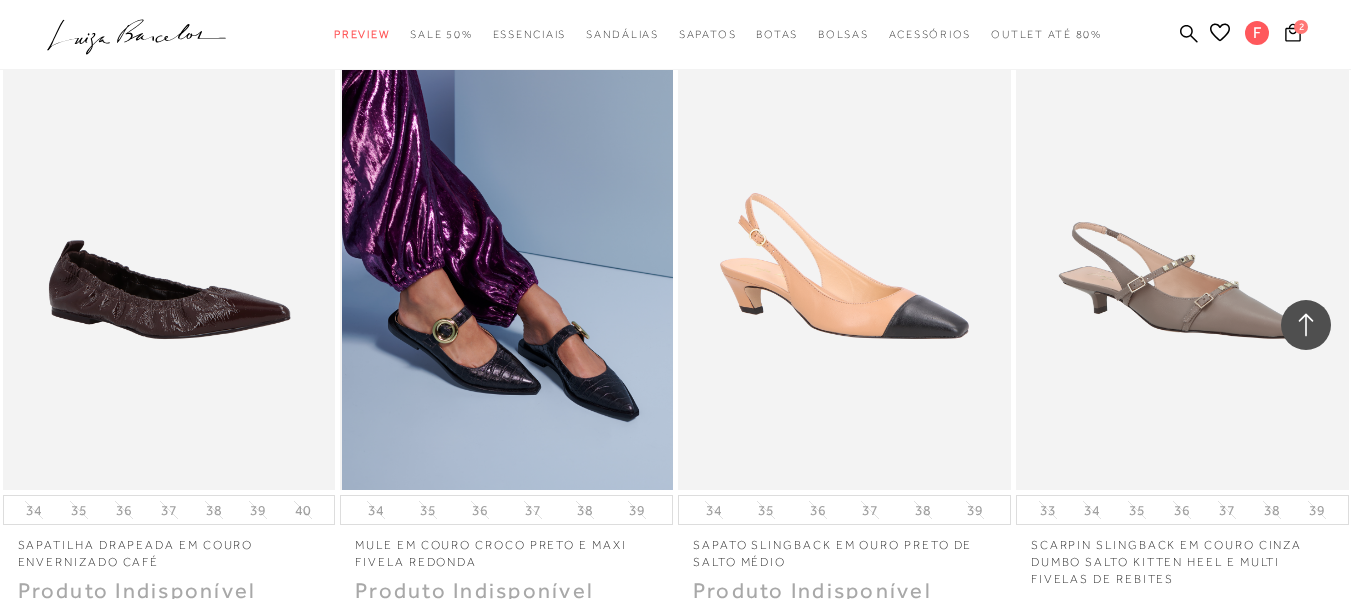 click at bounding box center (507, 240) 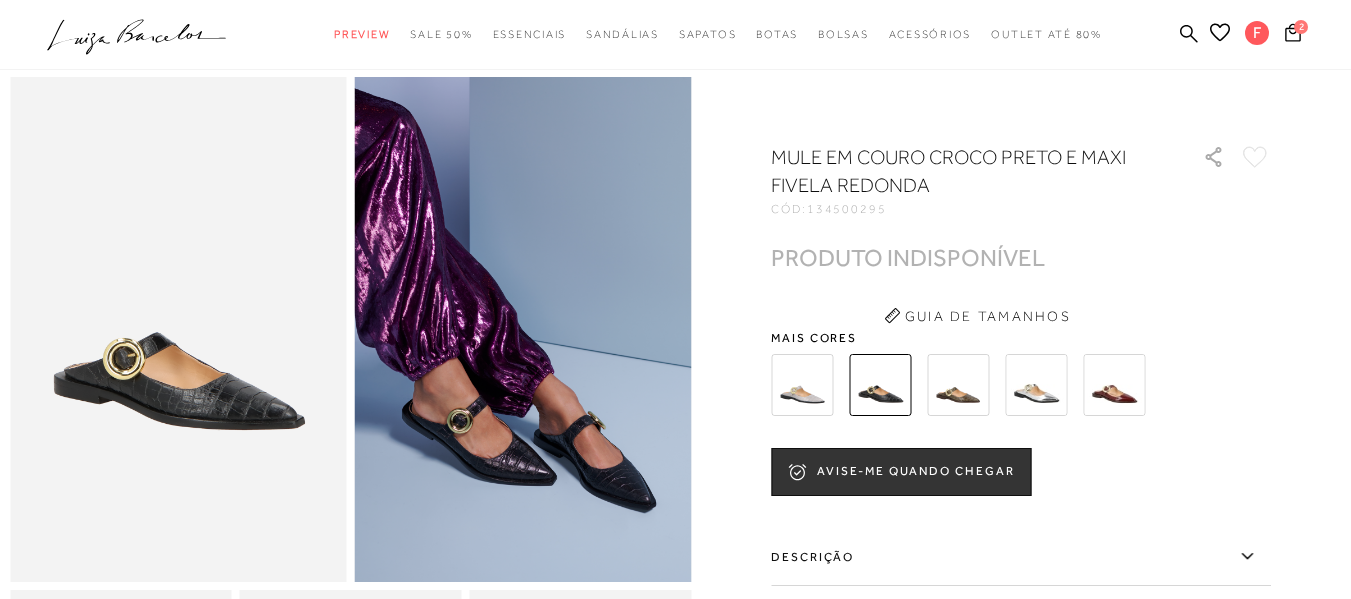 scroll, scrollTop: 100, scrollLeft: 0, axis: vertical 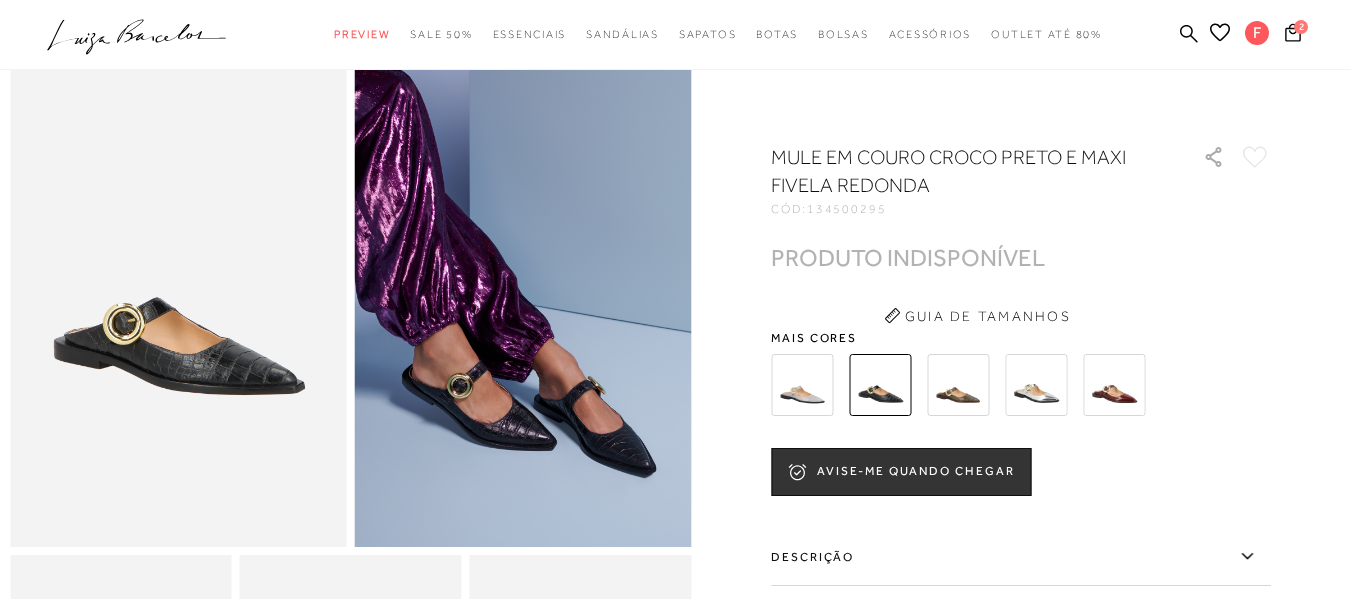 click at bounding box center [1114, 385] 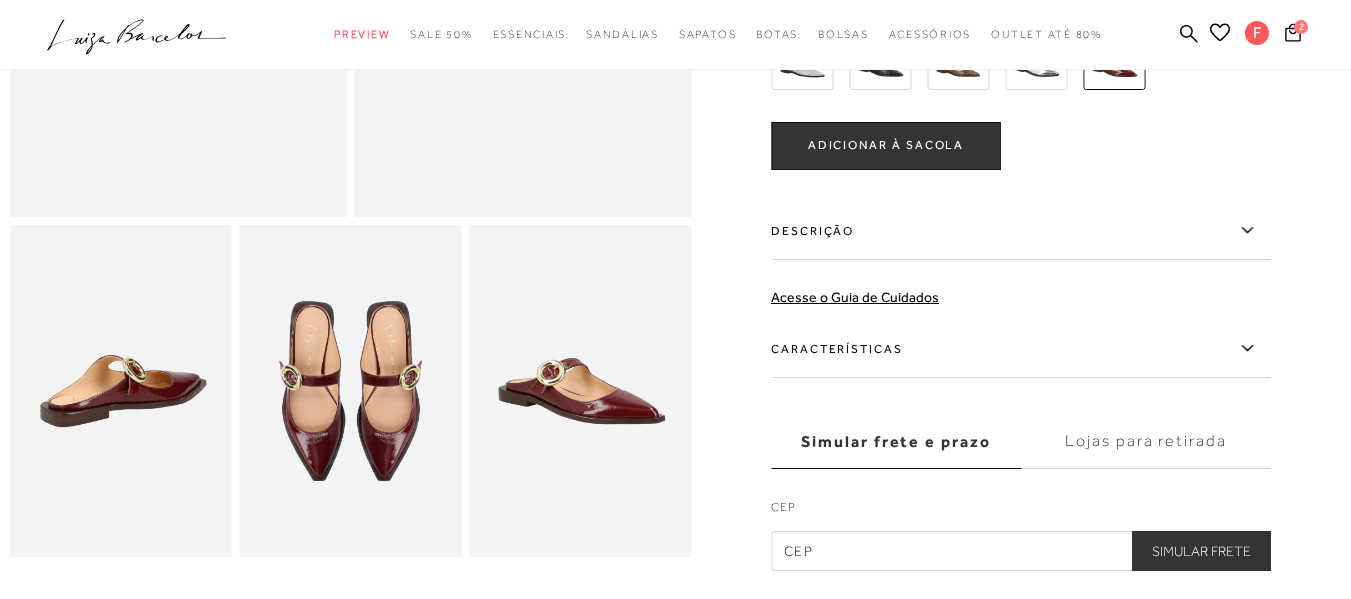 scroll, scrollTop: 500, scrollLeft: 0, axis: vertical 